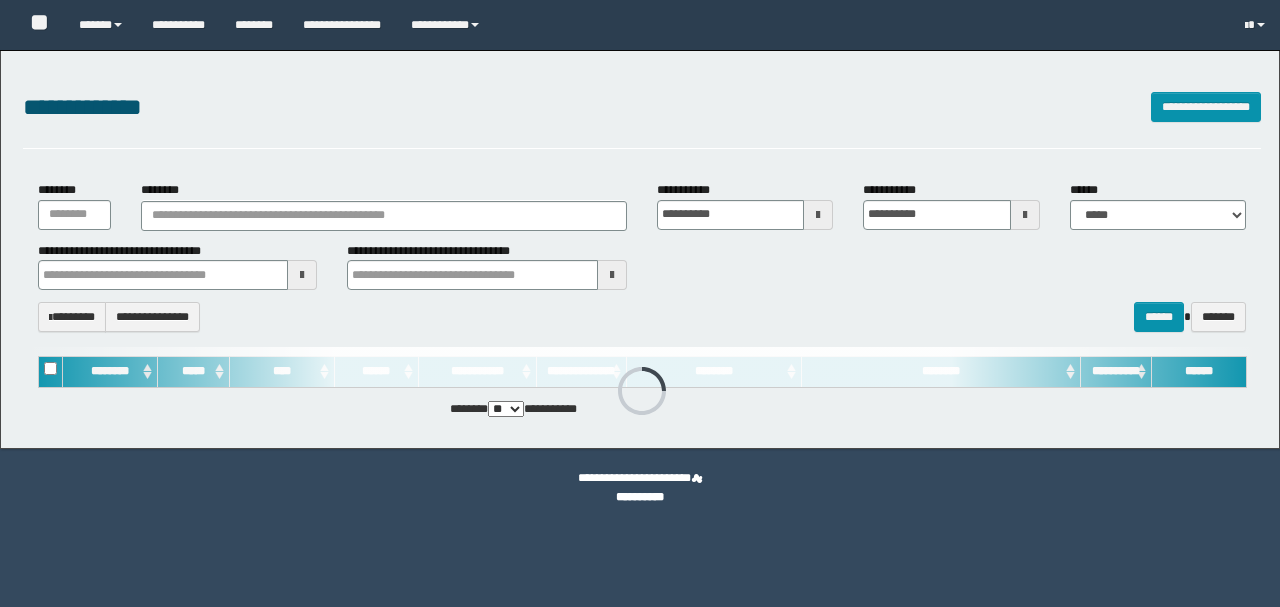 scroll, scrollTop: 0, scrollLeft: 0, axis: both 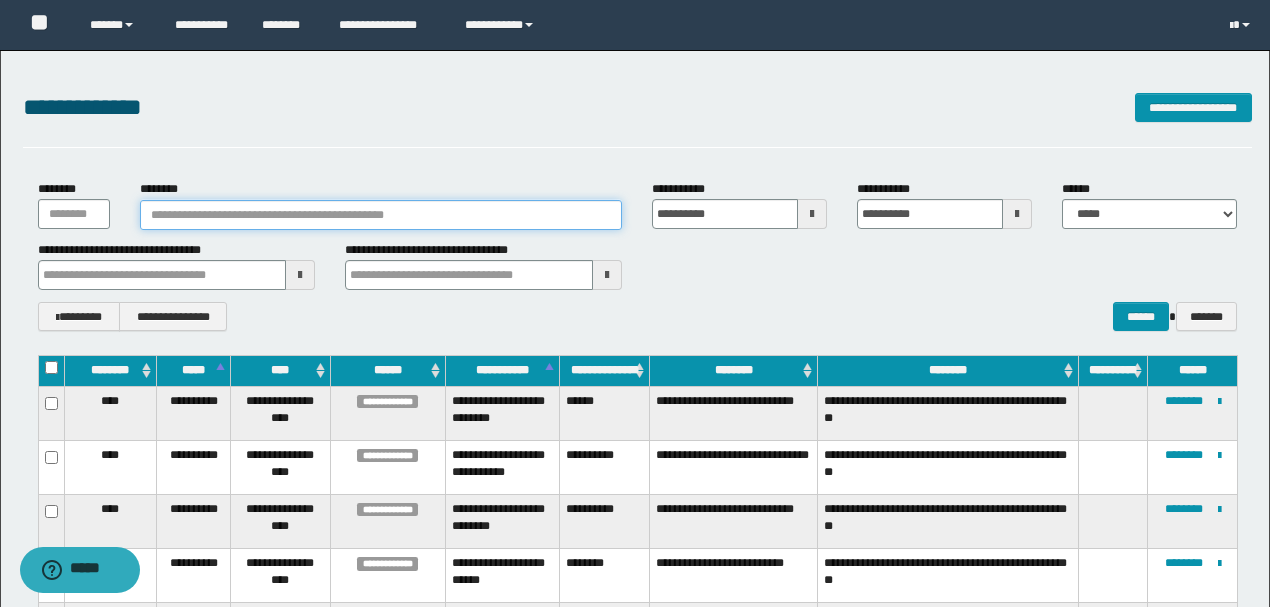 click on "********" at bounding box center (381, 215) 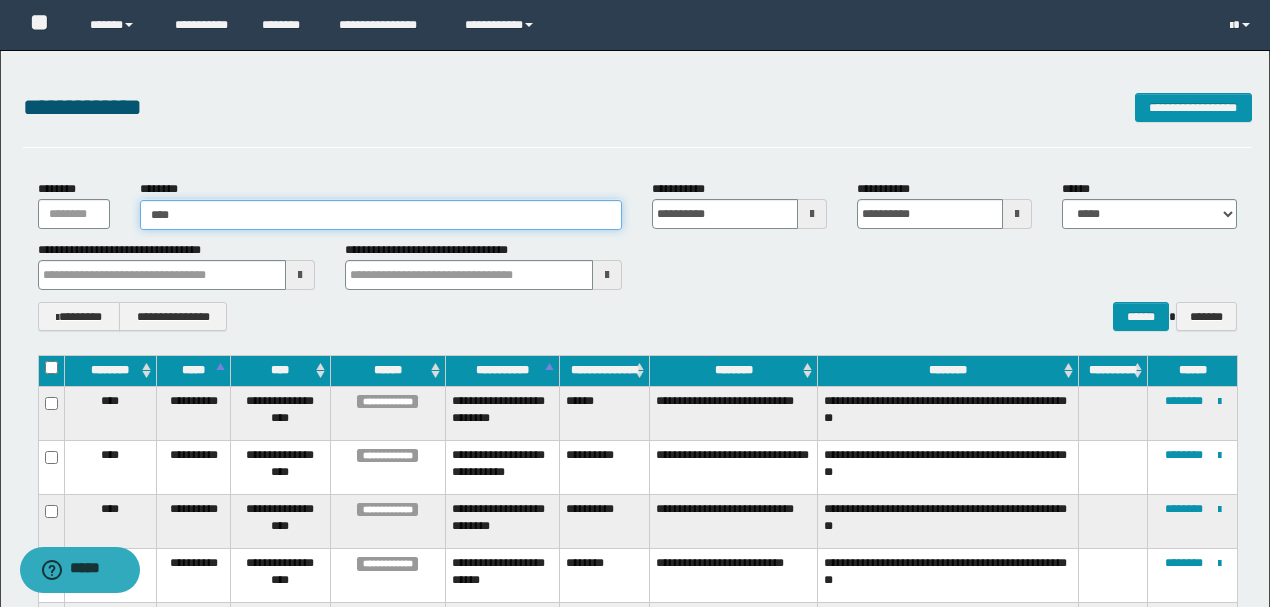 type on "*****" 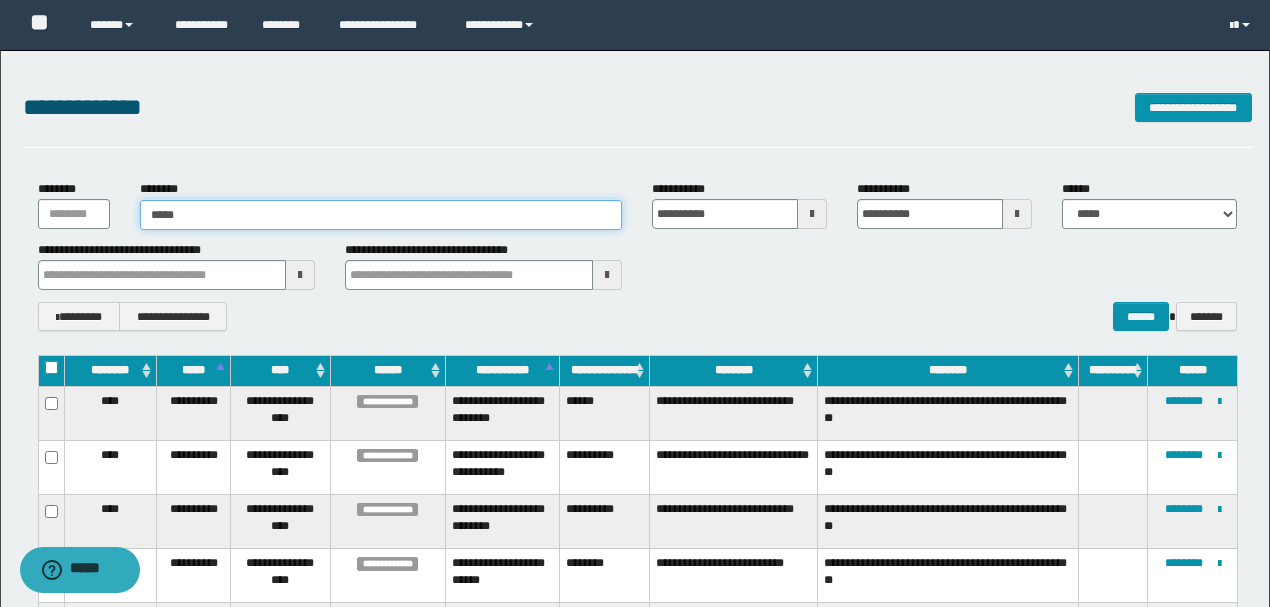 type on "*****" 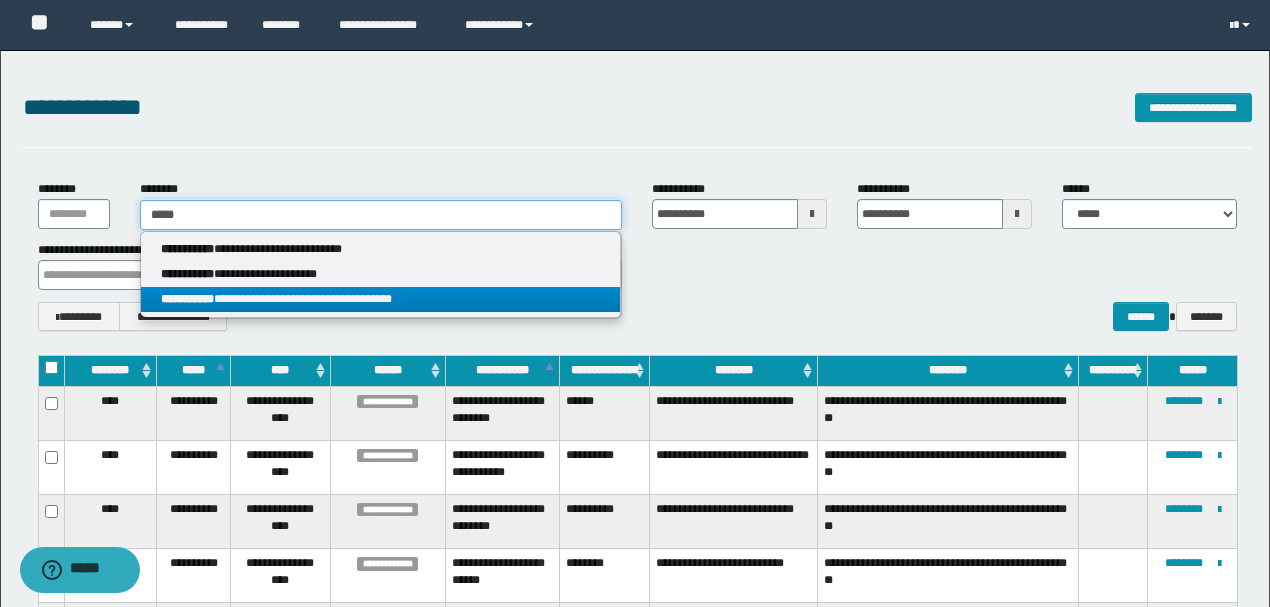 type on "*****" 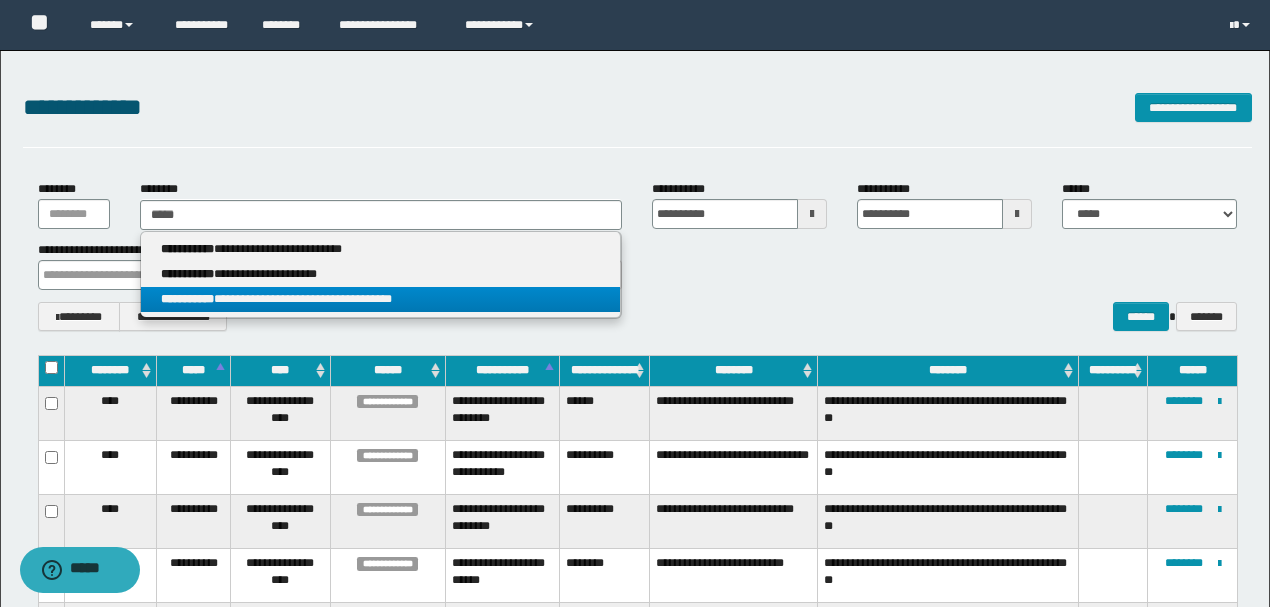 drag, startPoint x: 239, startPoint y: 294, endPoint x: 249, endPoint y: 293, distance: 10.049875 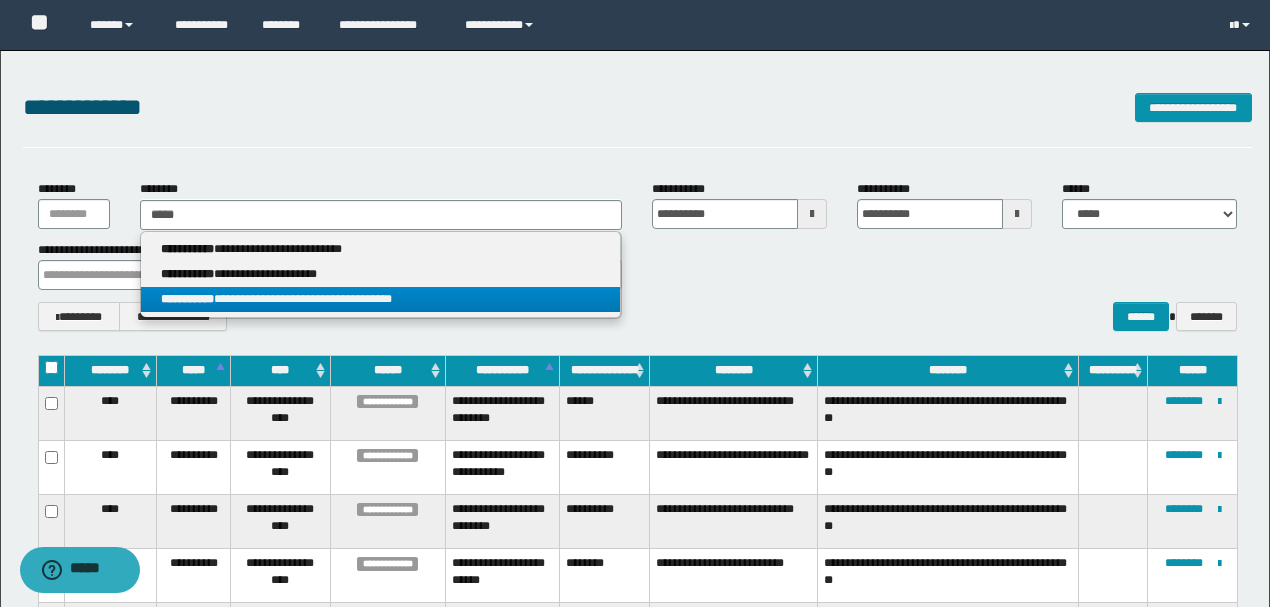click on "**********" at bounding box center (380, 299) 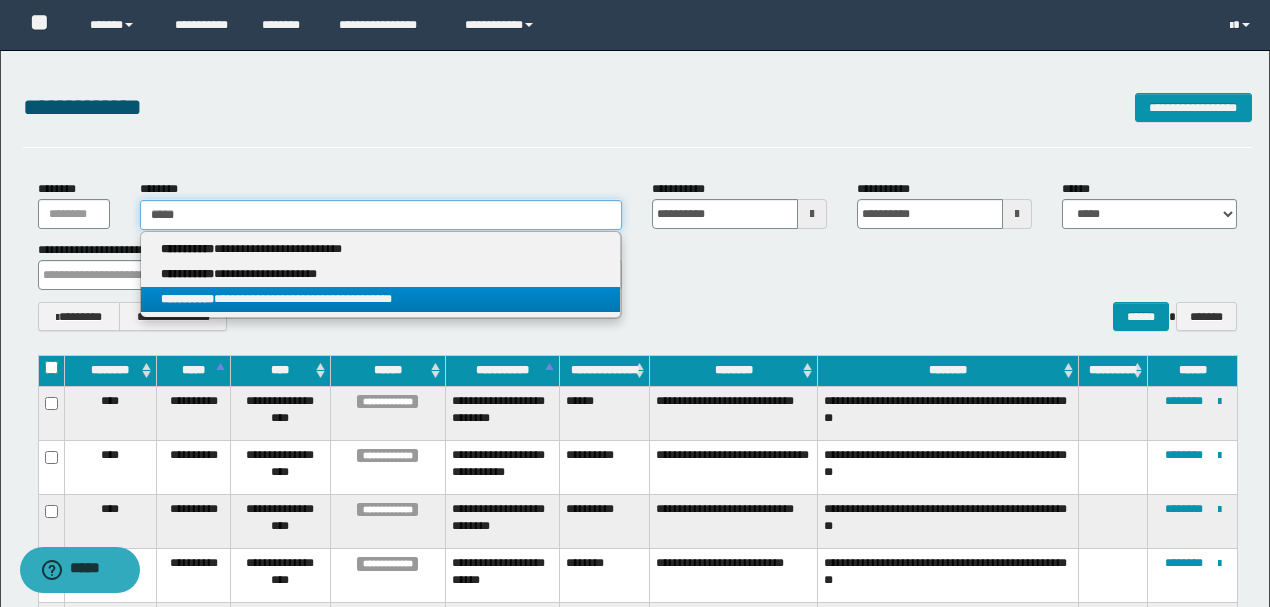 type 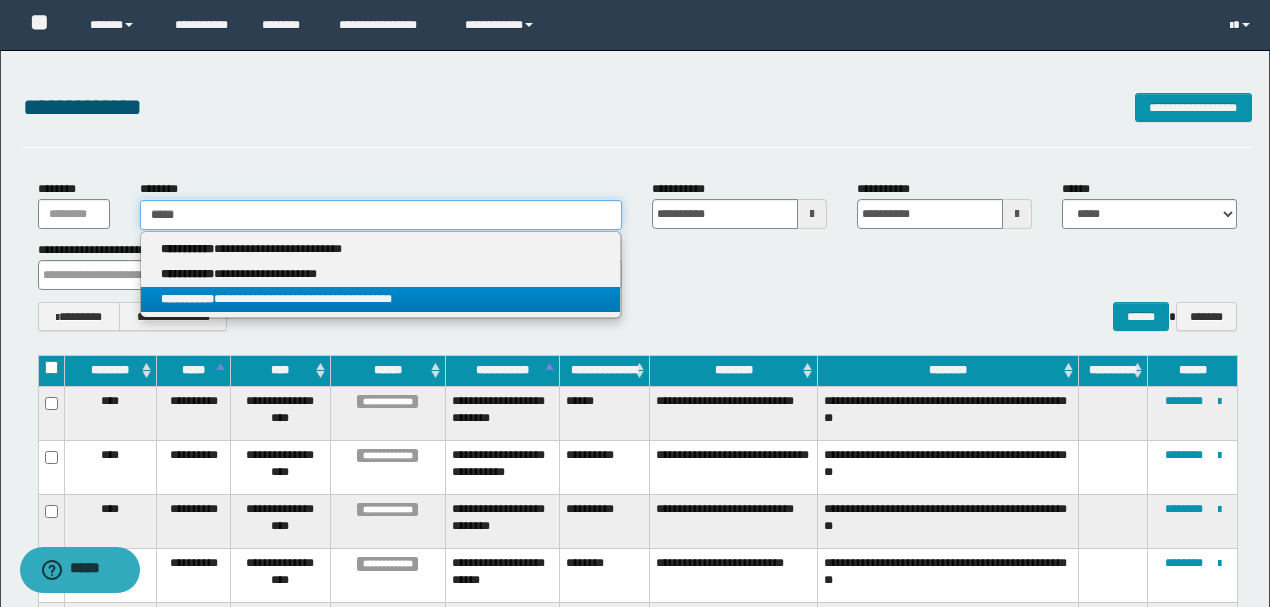 type on "**********" 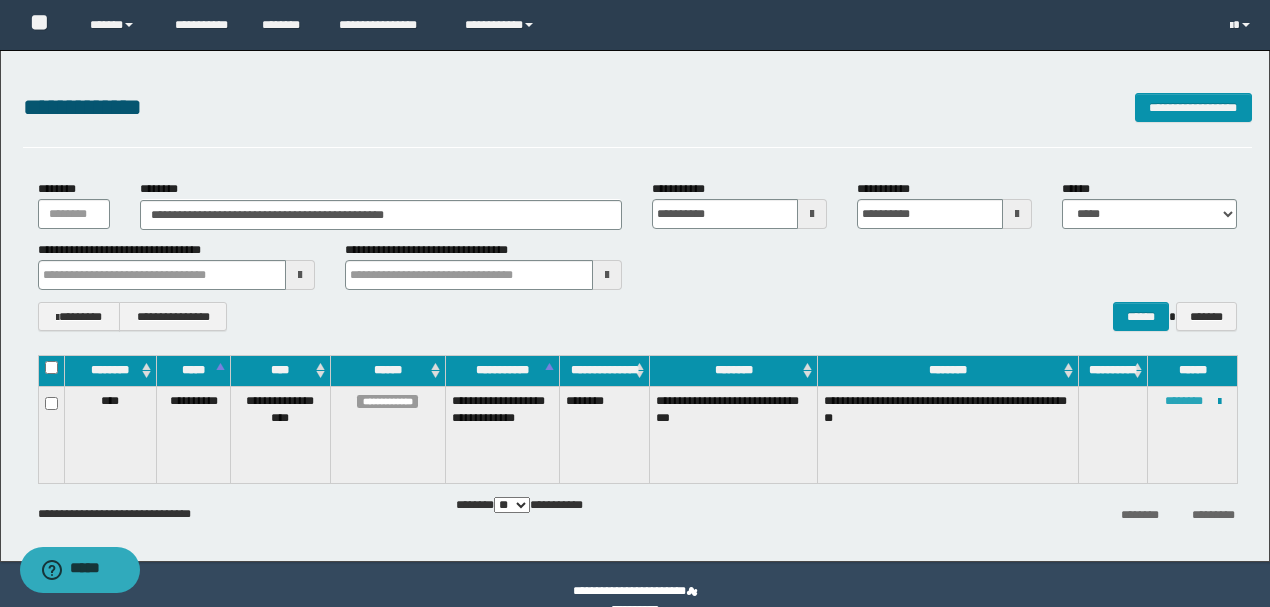 click on "********" at bounding box center (1184, 401) 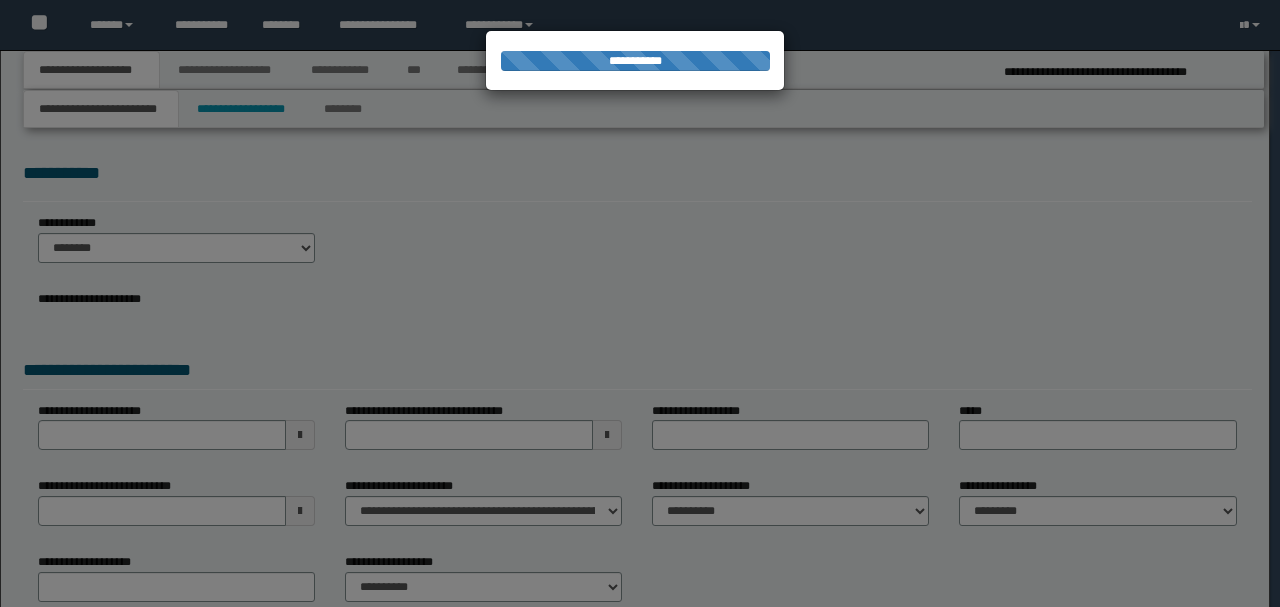 scroll, scrollTop: 0, scrollLeft: 0, axis: both 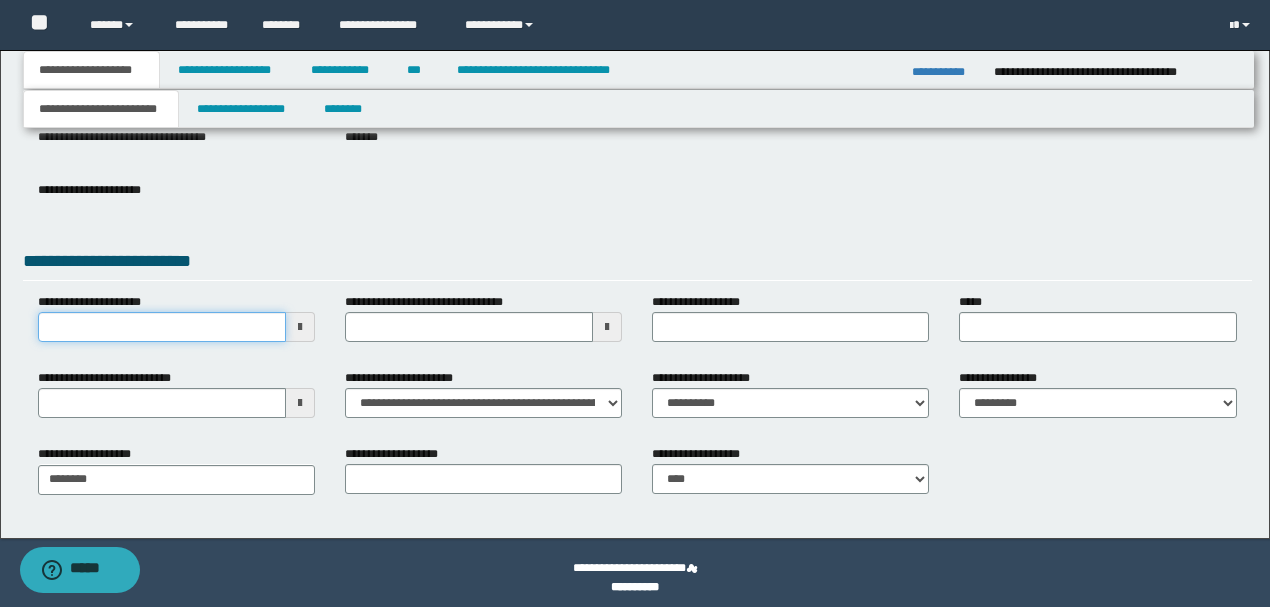click on "**********" at bounding box center (162, 327) 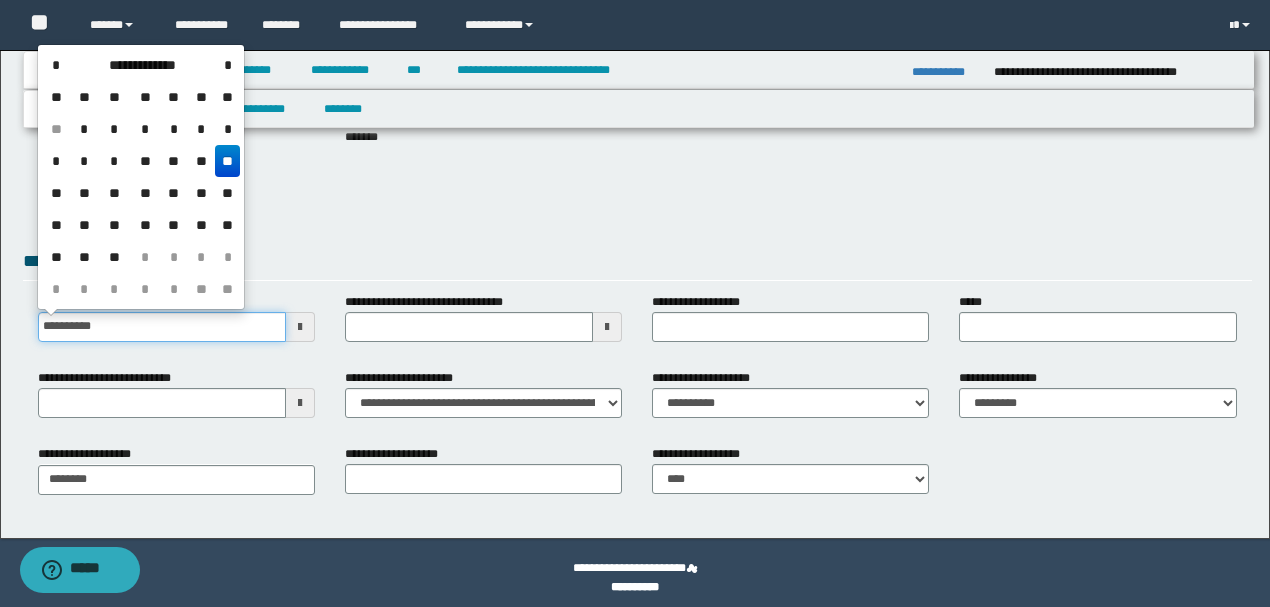 type on "**********" 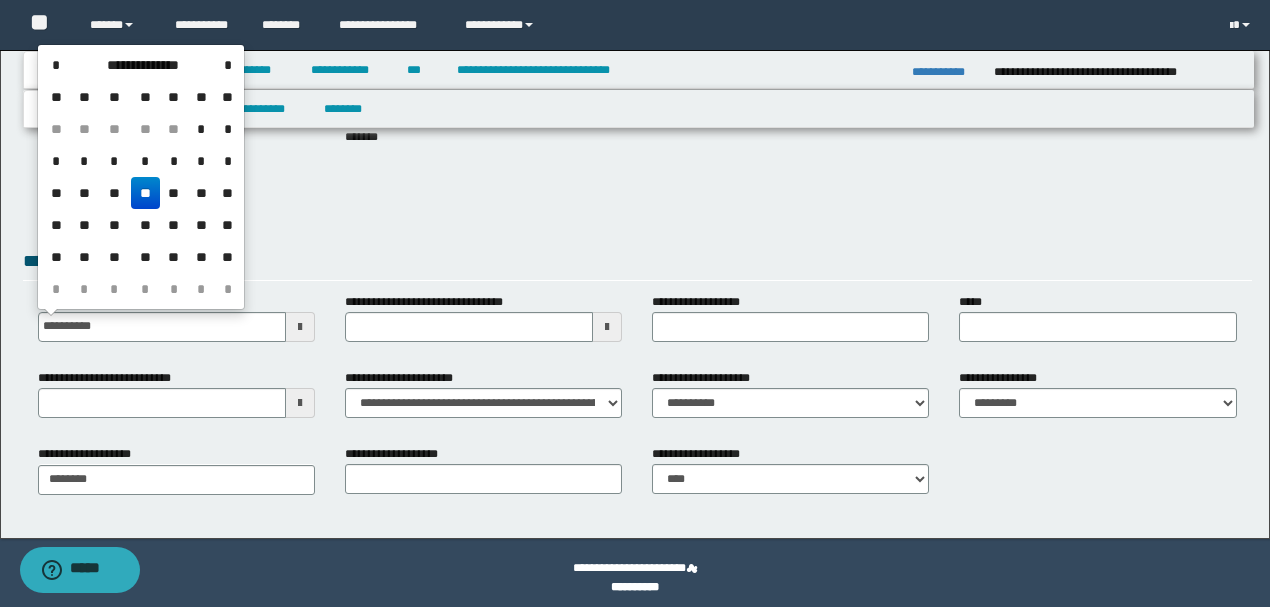 click on "**" at bounding box center [145, 193] 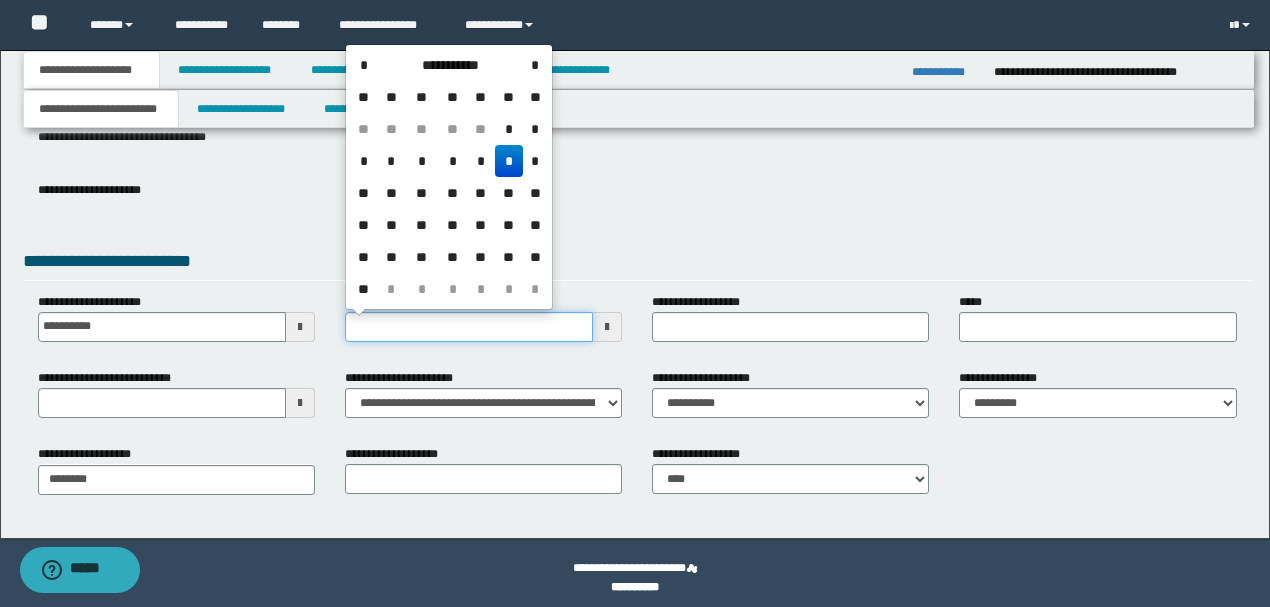 click on "**********" at bounding box center [469, 327] 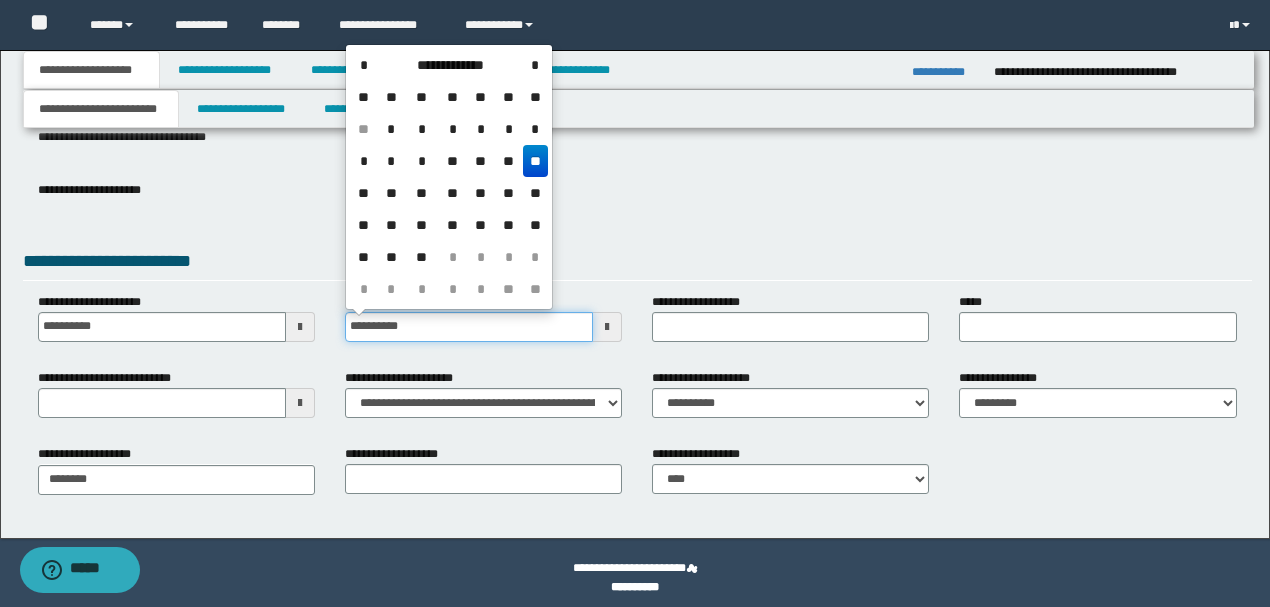 type on "**********" 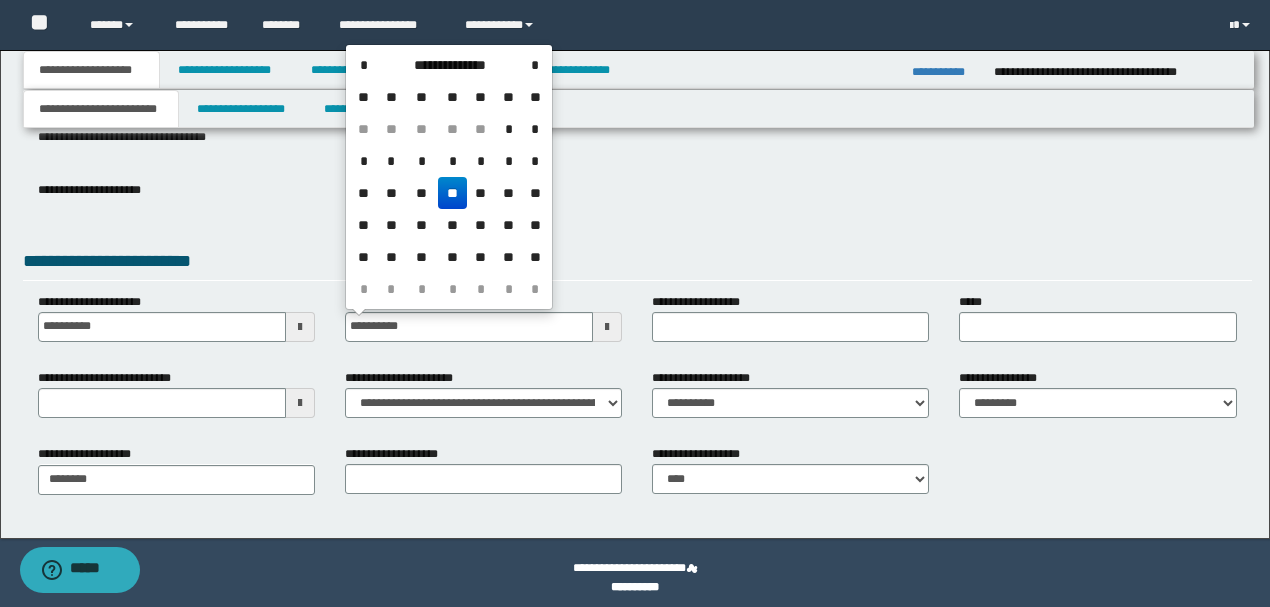 click on "**" at bounding box center (452, 193) 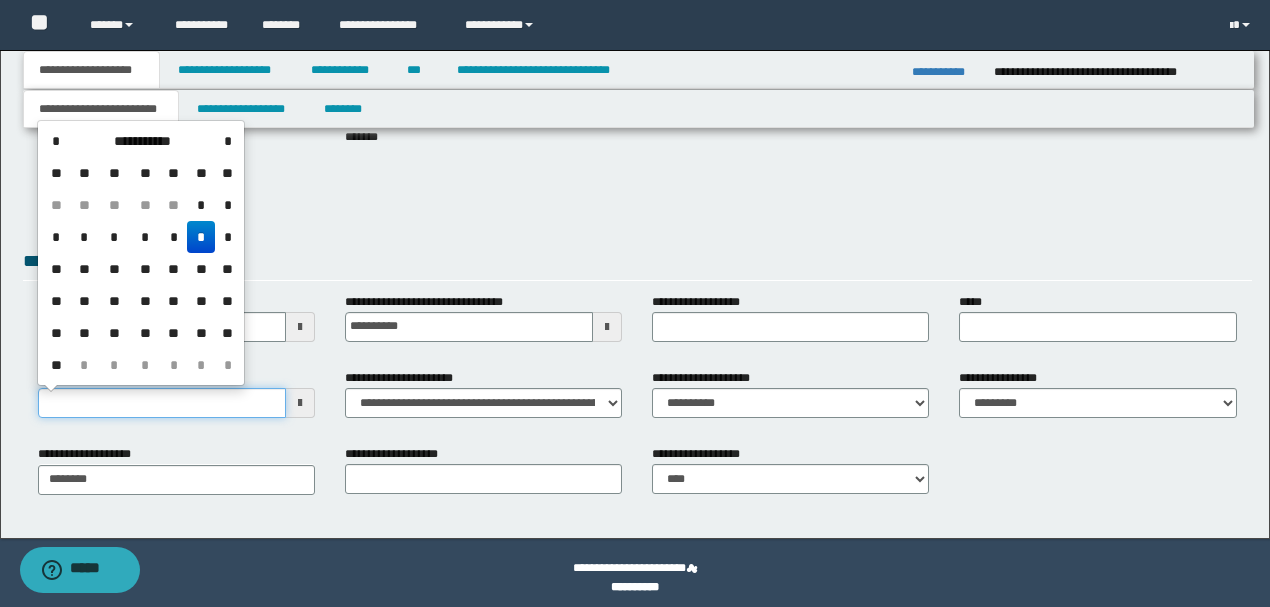 click on "**********" at bounding box center (162, 403) 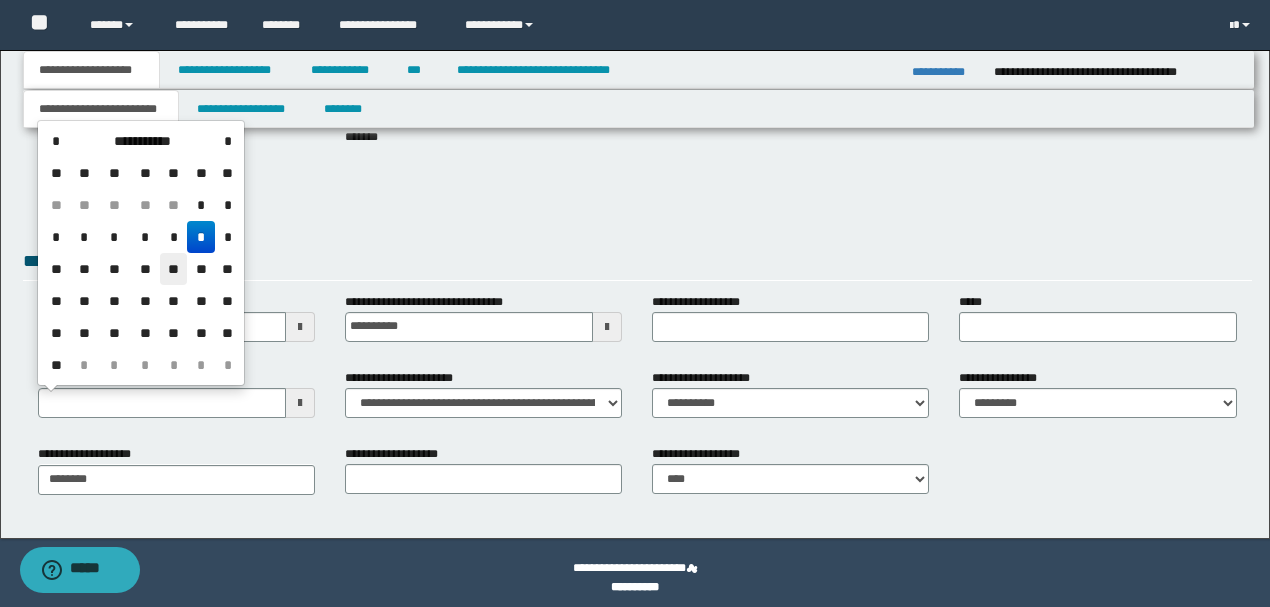 click on "**" at bounding box center (174, 269) 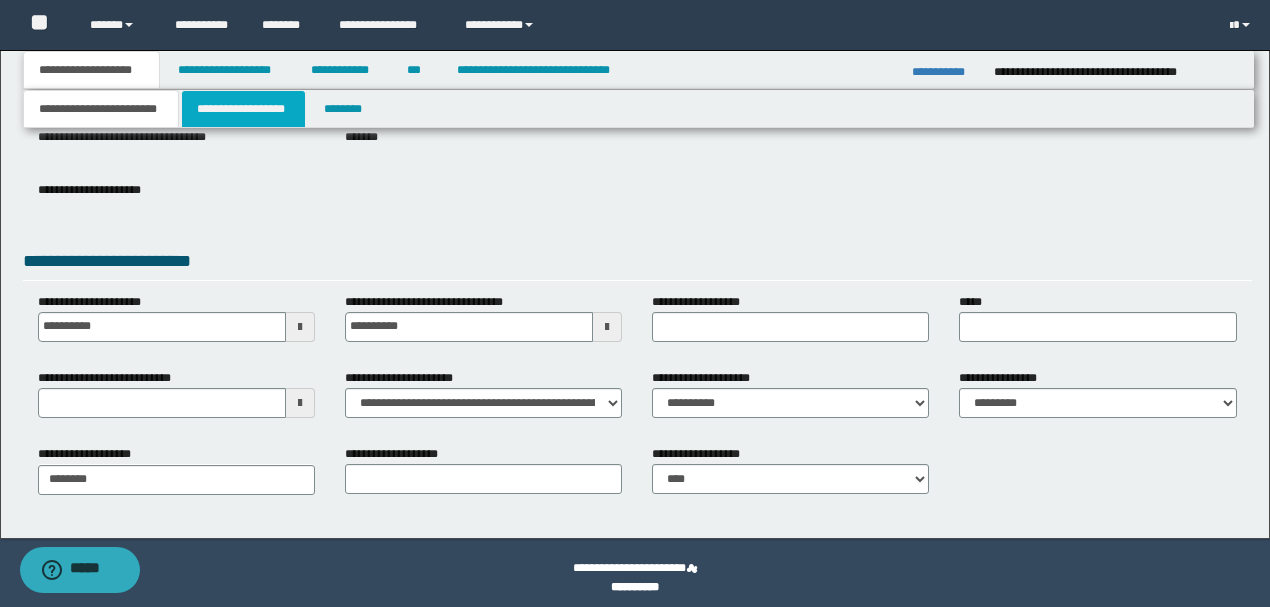 click on "**********" at bounding box center (243, 109) 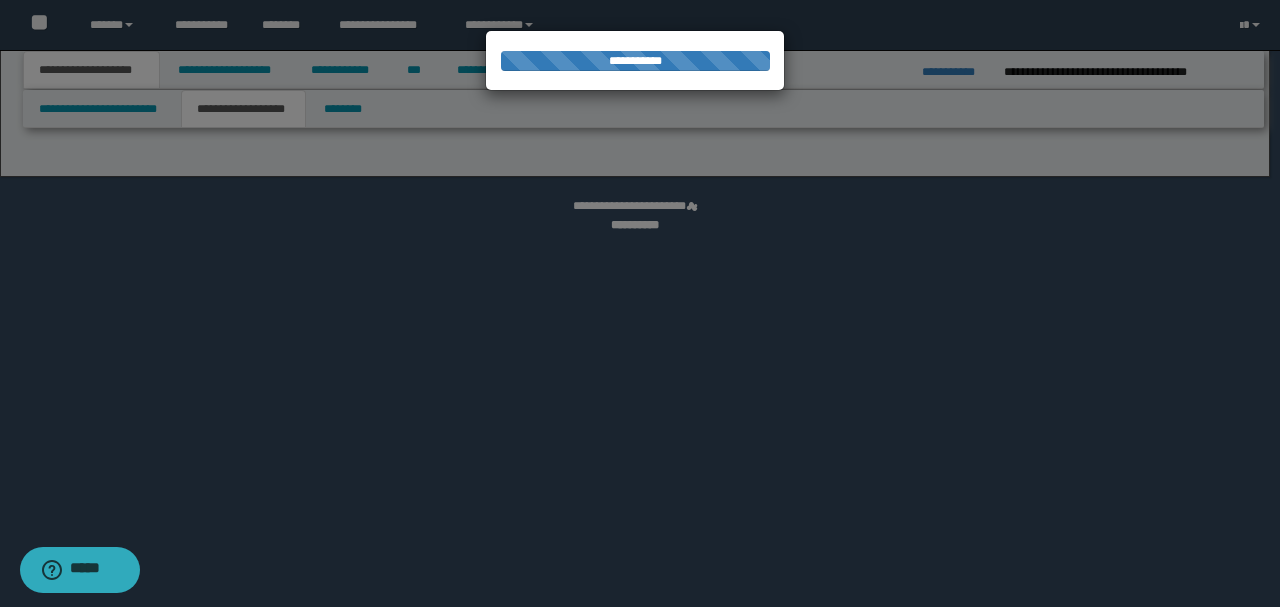 select on "*" 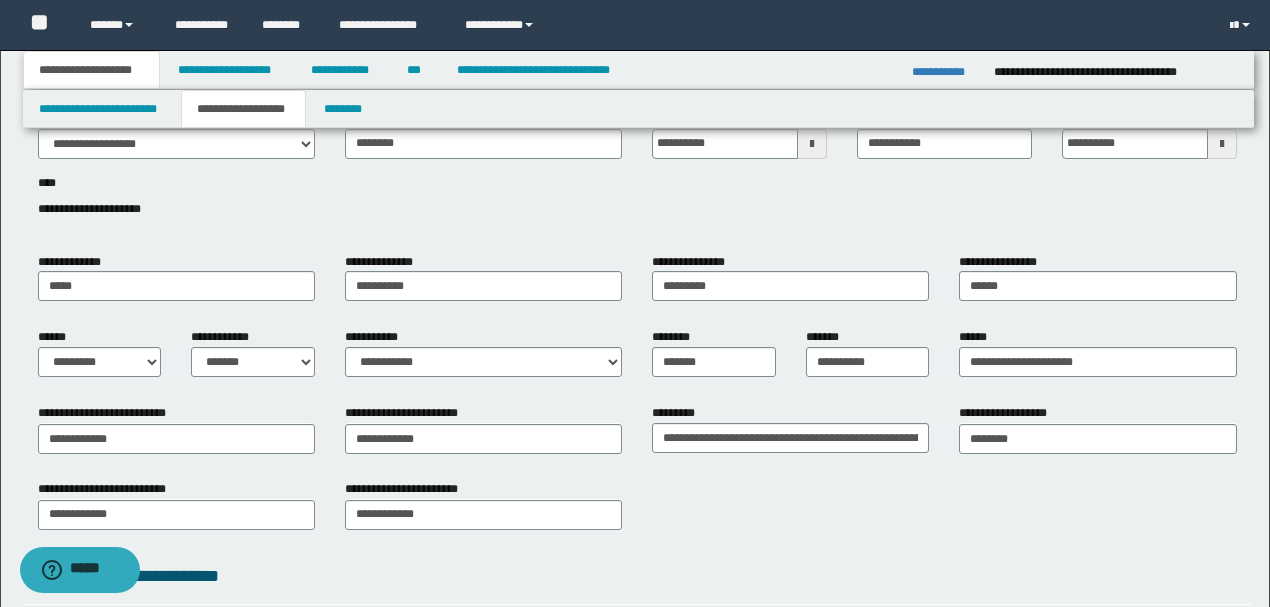 scroll, scrollTop: 133, scrollLeft: 0, axis: vertical 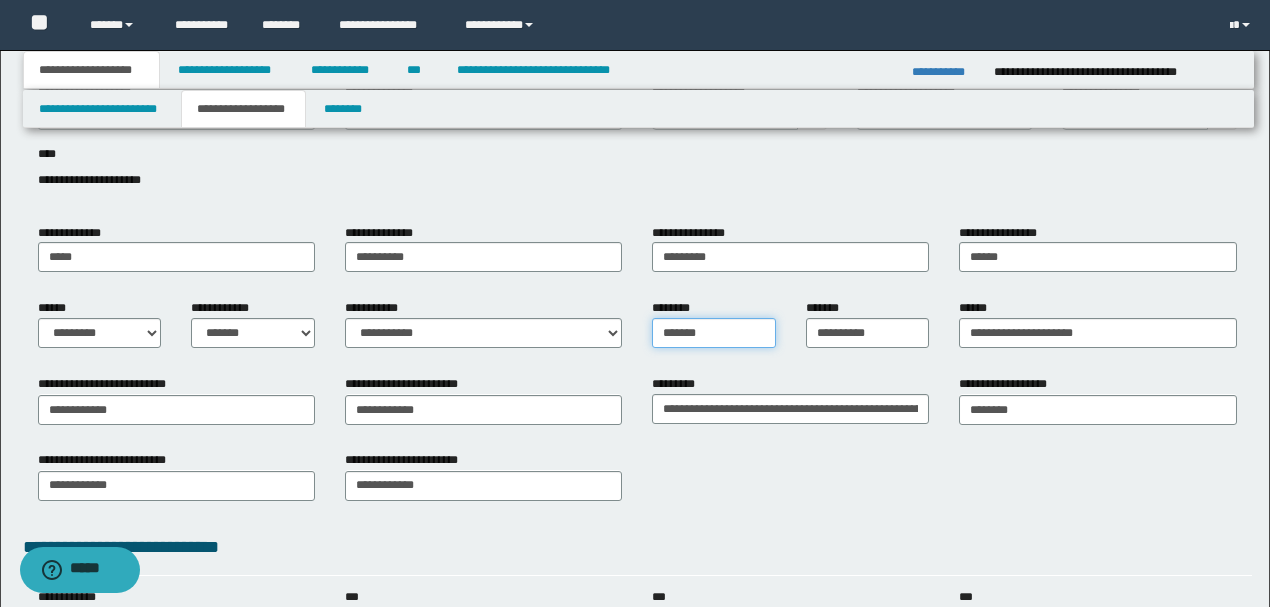 click on "*******" at bounding box center (714, 333) 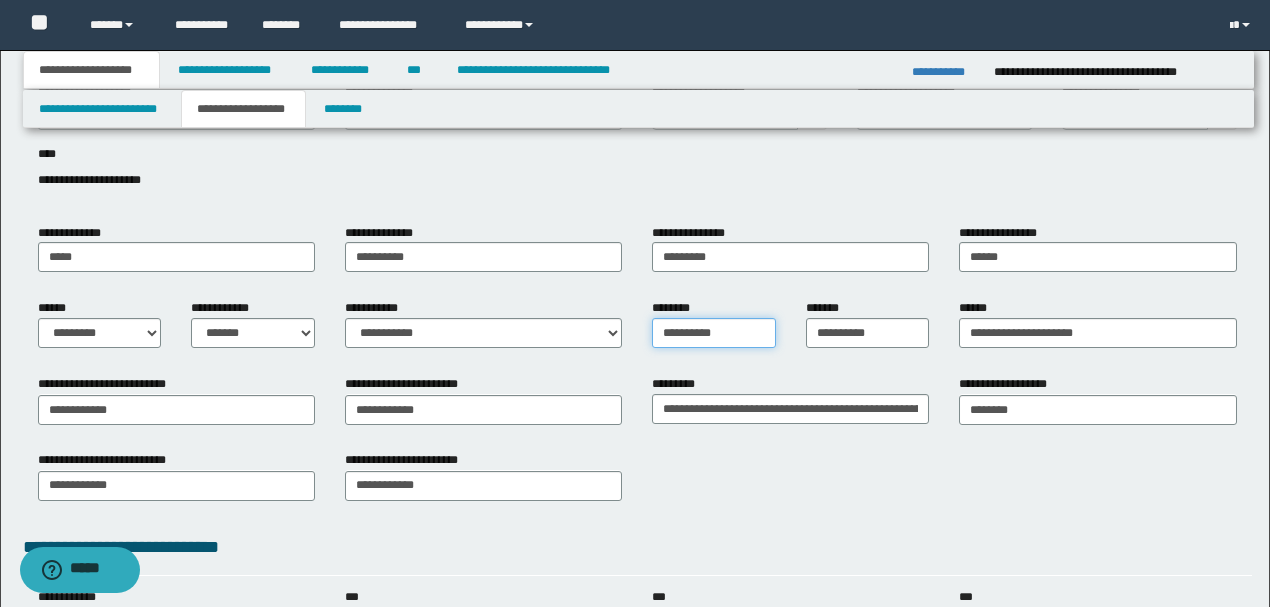type on "**********" 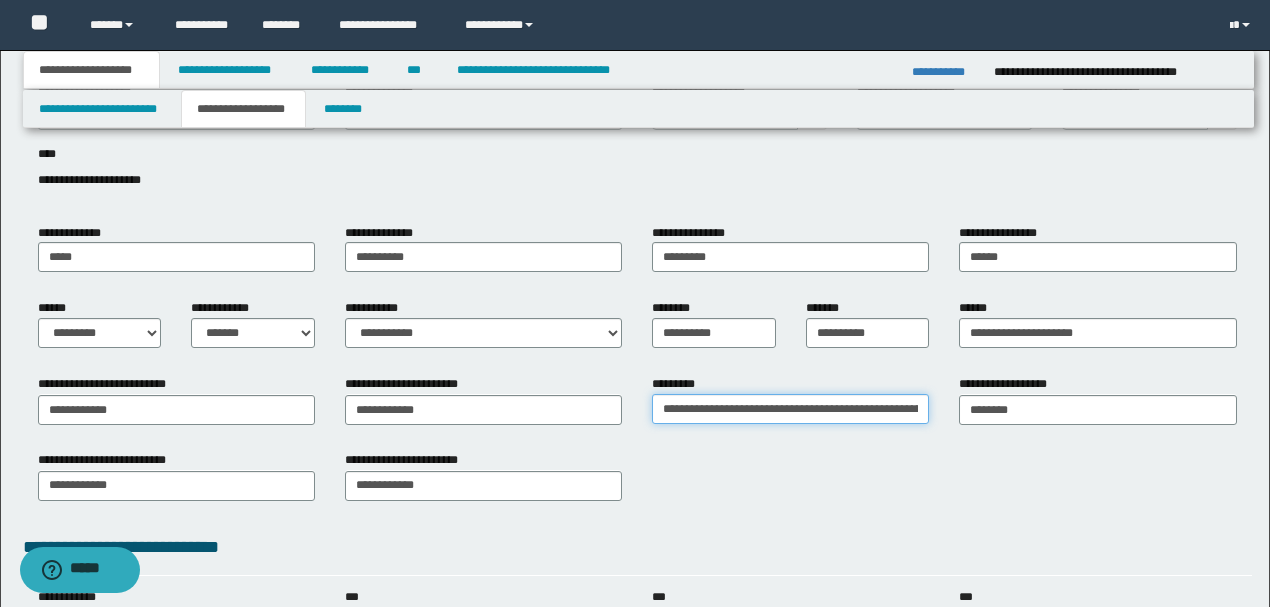 click on "**********" at bounding box center (790, 409) 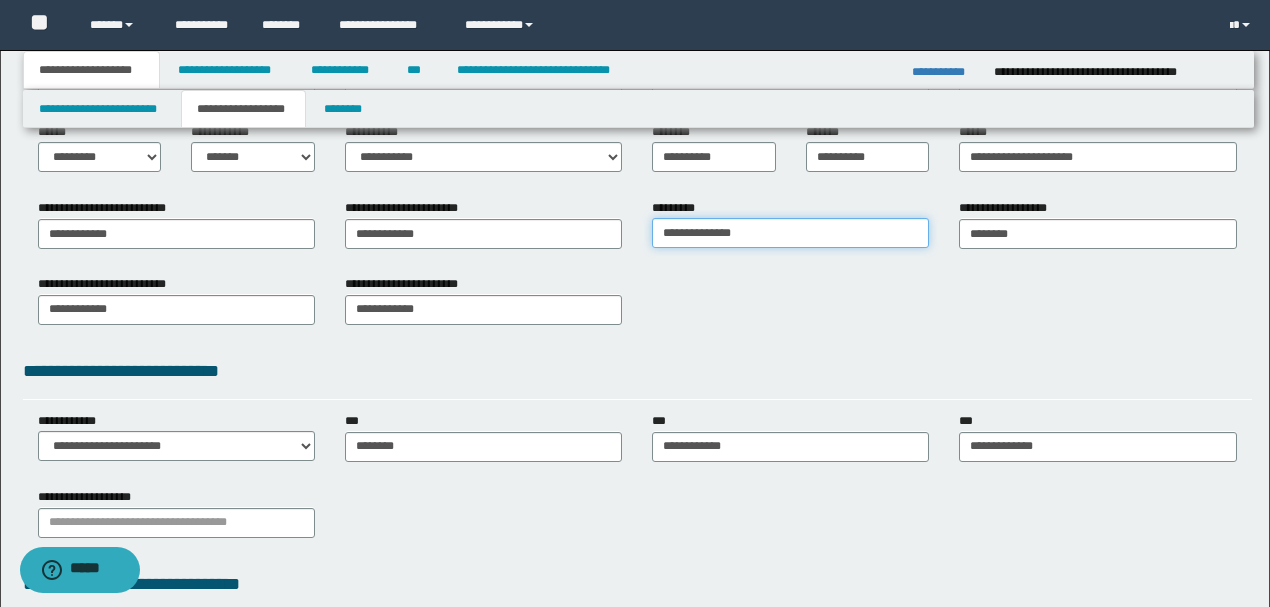 scroll, scrollTop: 333, scrollLeft: 0, axis: vertical 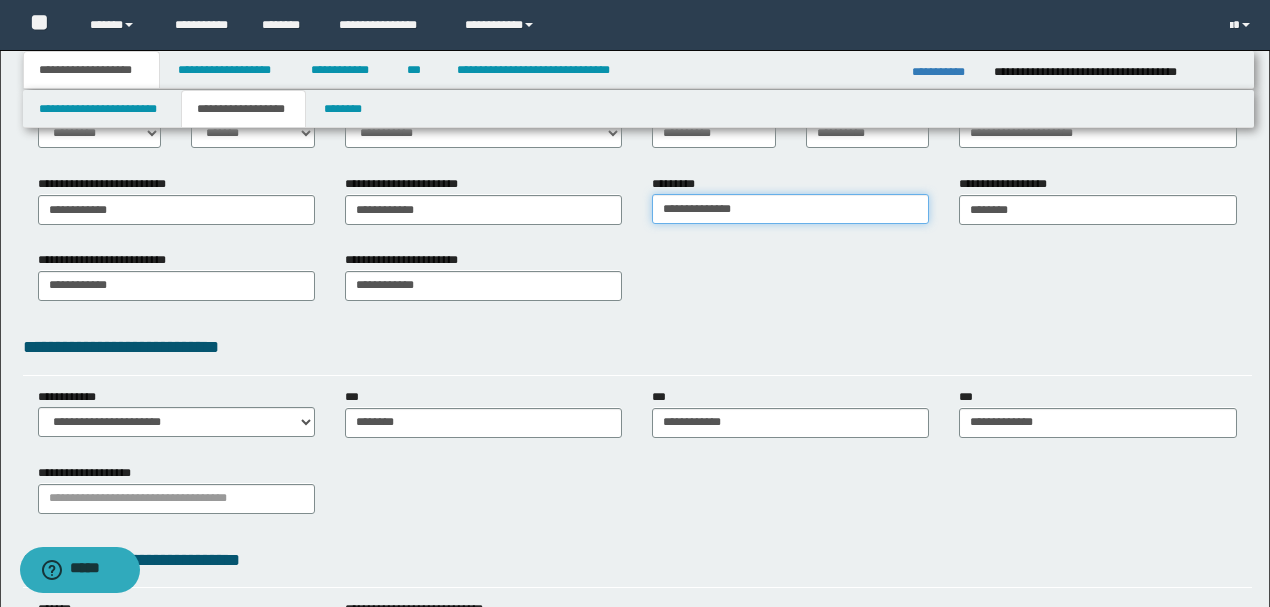 type on "**********" 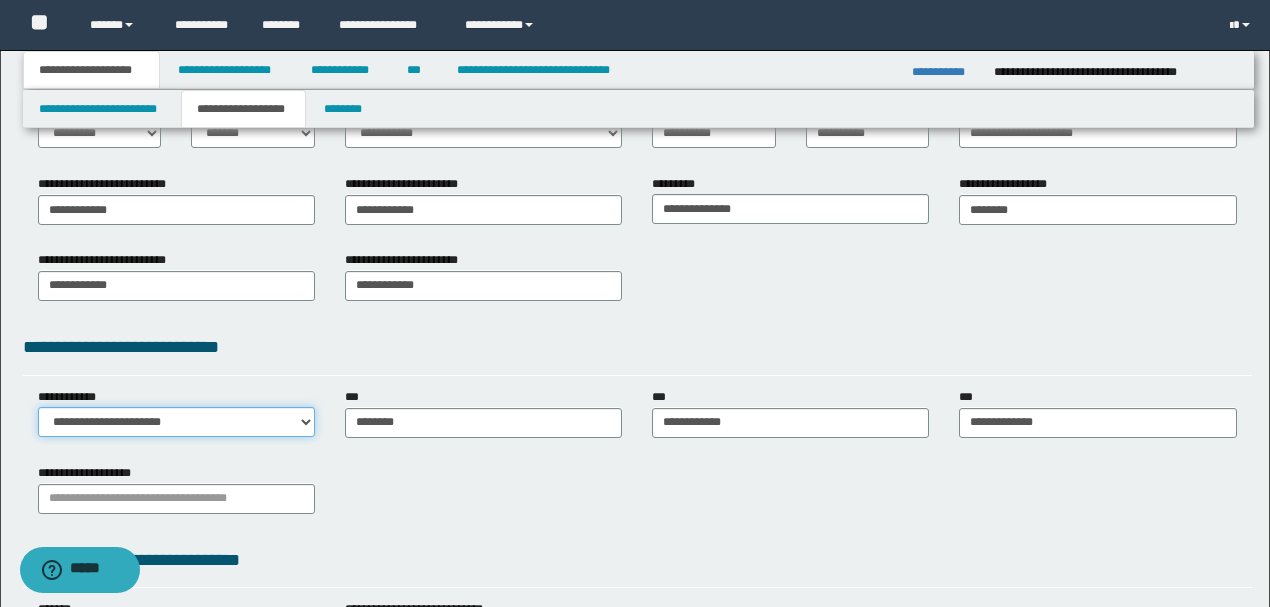click on "**********" at bounding box center (176, 422) 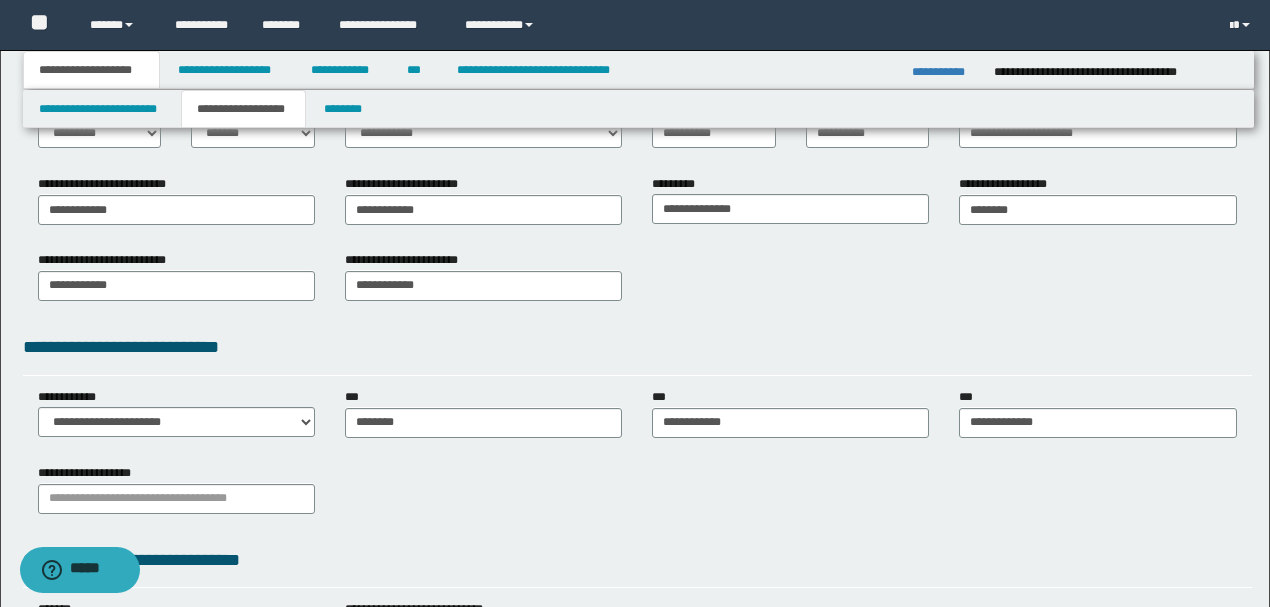 click on "**********" at bounding box center (176, 488) 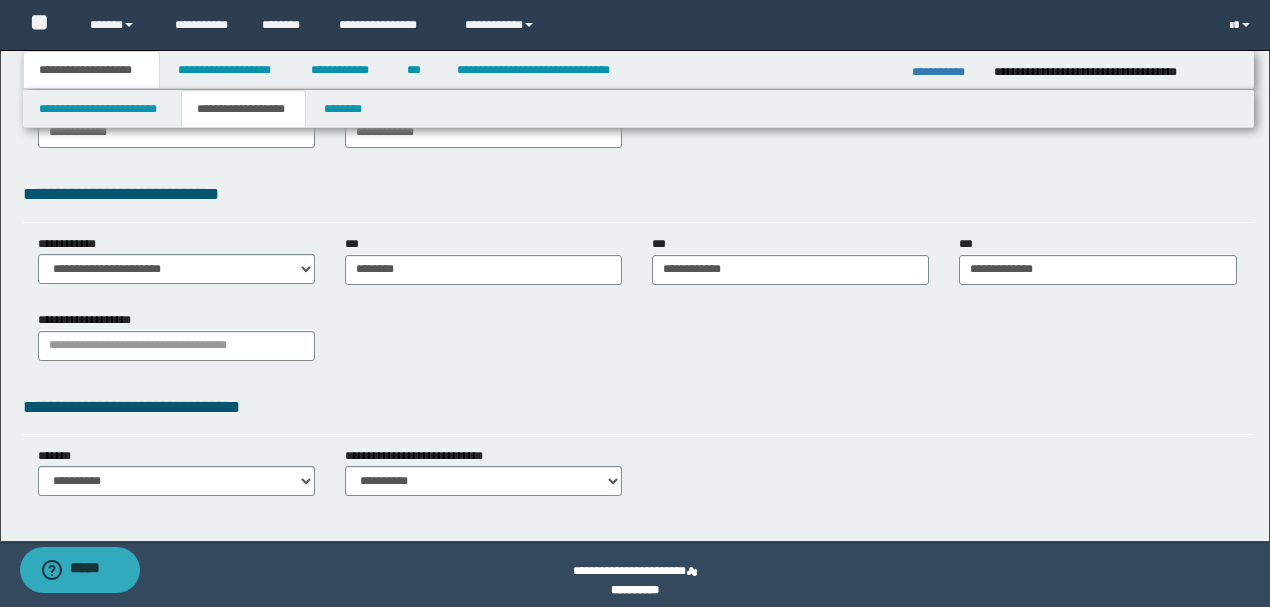 scroll, scrollTop: 498, scrollLeft: 0, axis: vertical 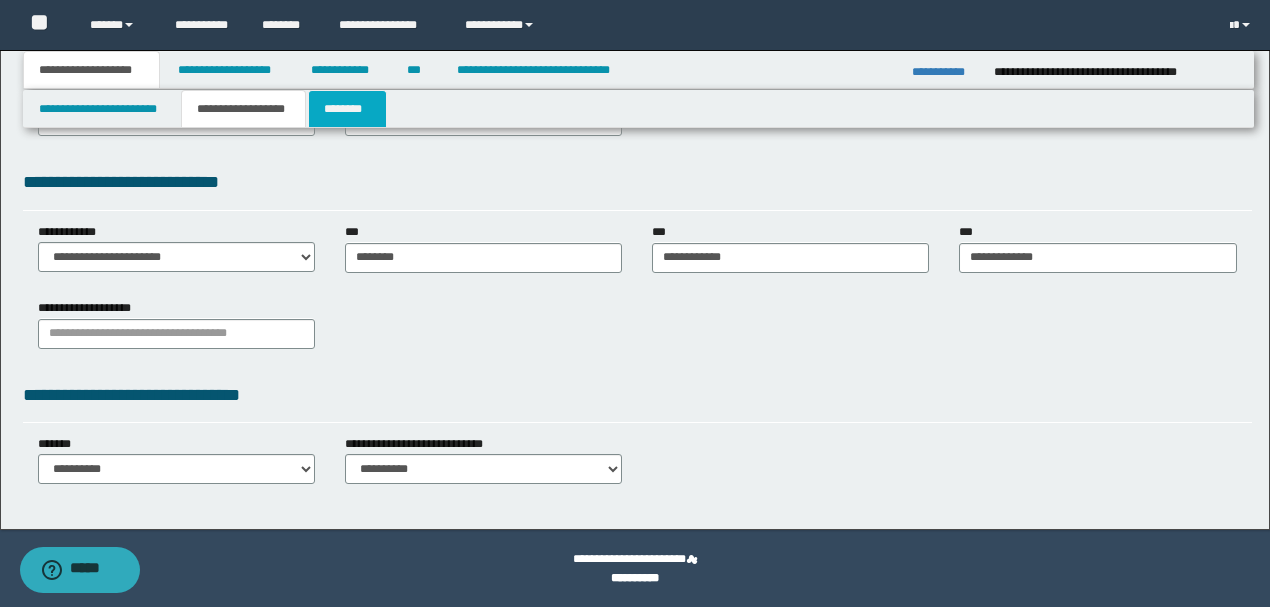click on "********" at bounding box center [347, 109] 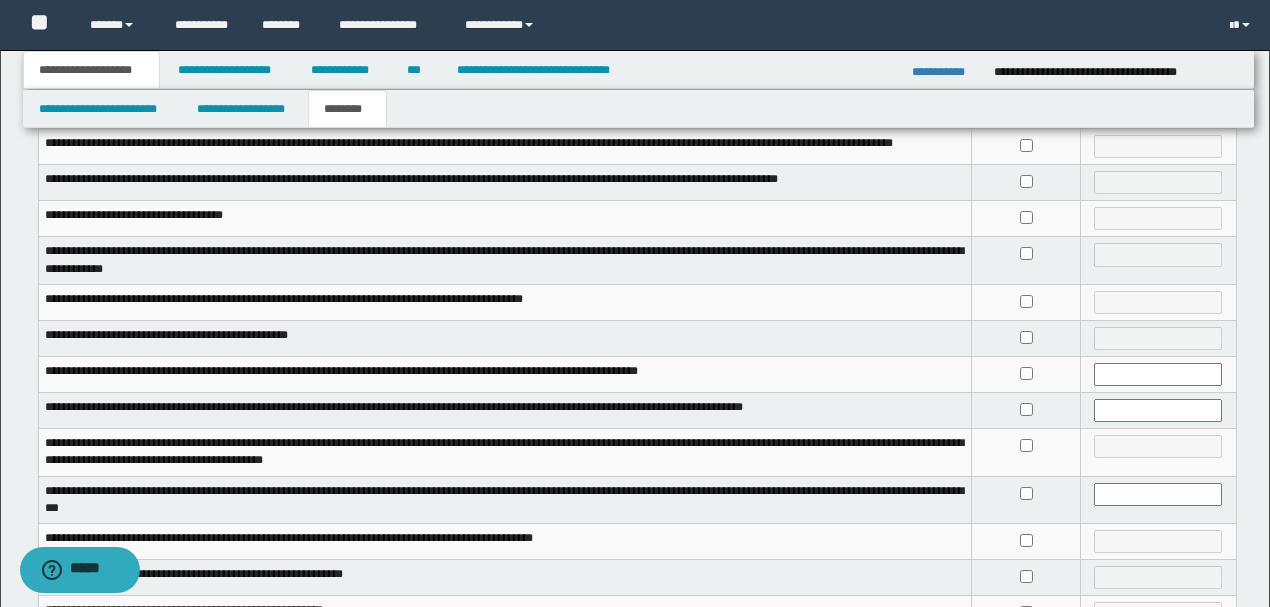 scroll, scrollTop: 333, scrollLeft: 0, axis: vertical 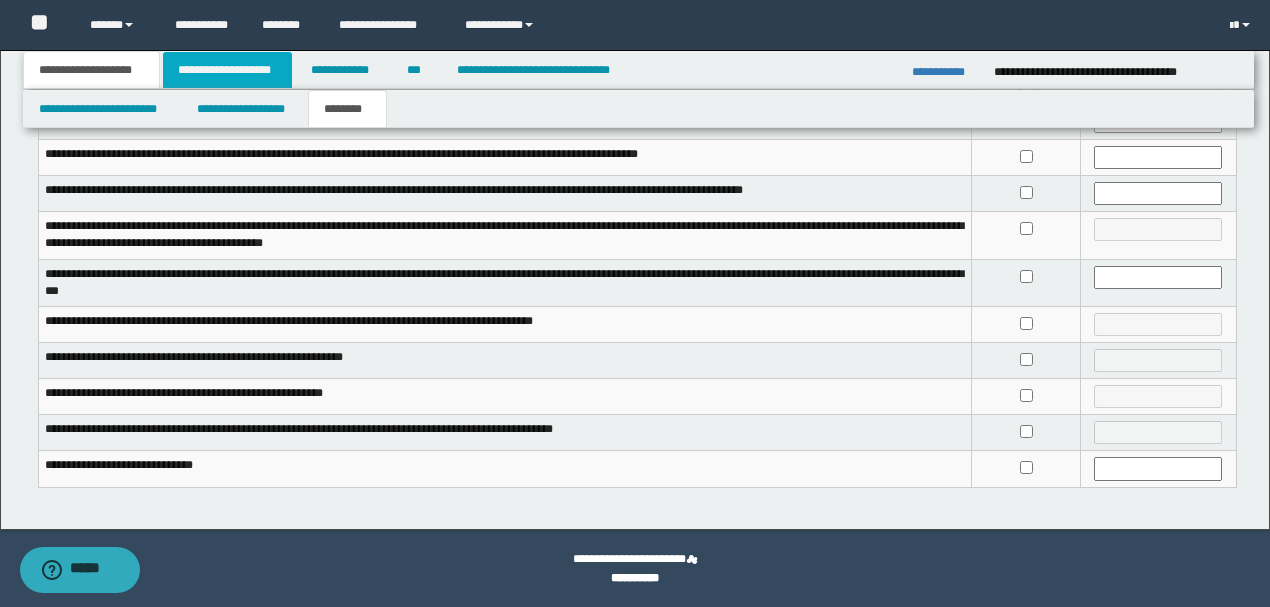 click on "**********" at bounding box center [227, 70] 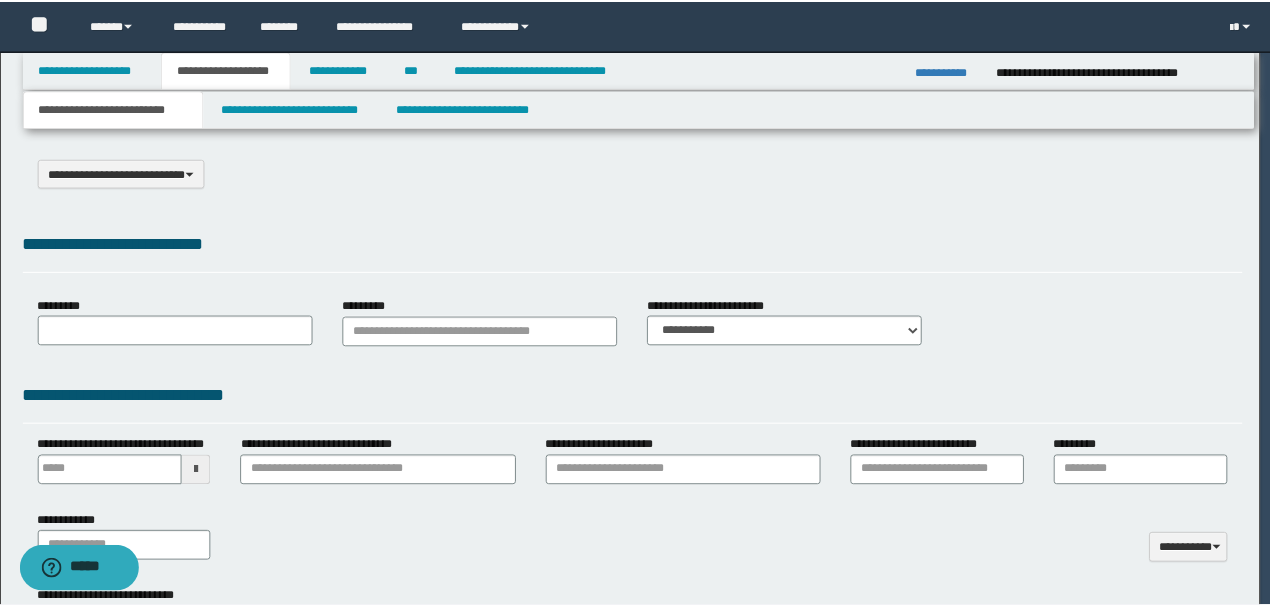 scroll, scrollTop: 0, scrollLeft: 0, axis: both 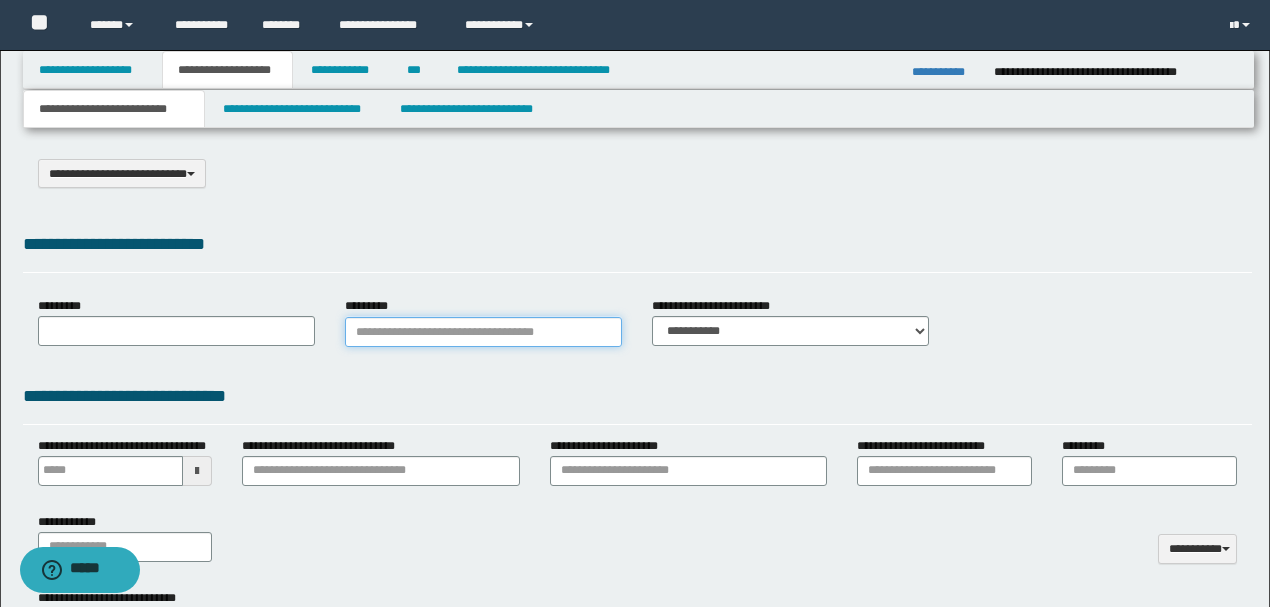 click on "*********" at bounding box center [483, 332] 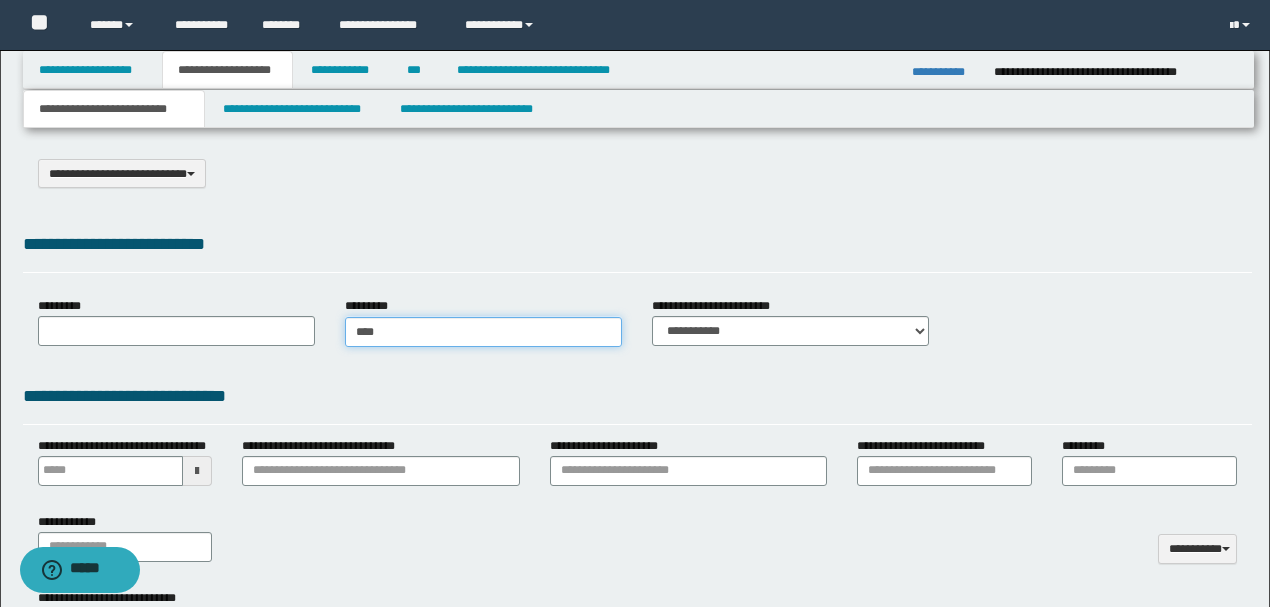 type on "*****" 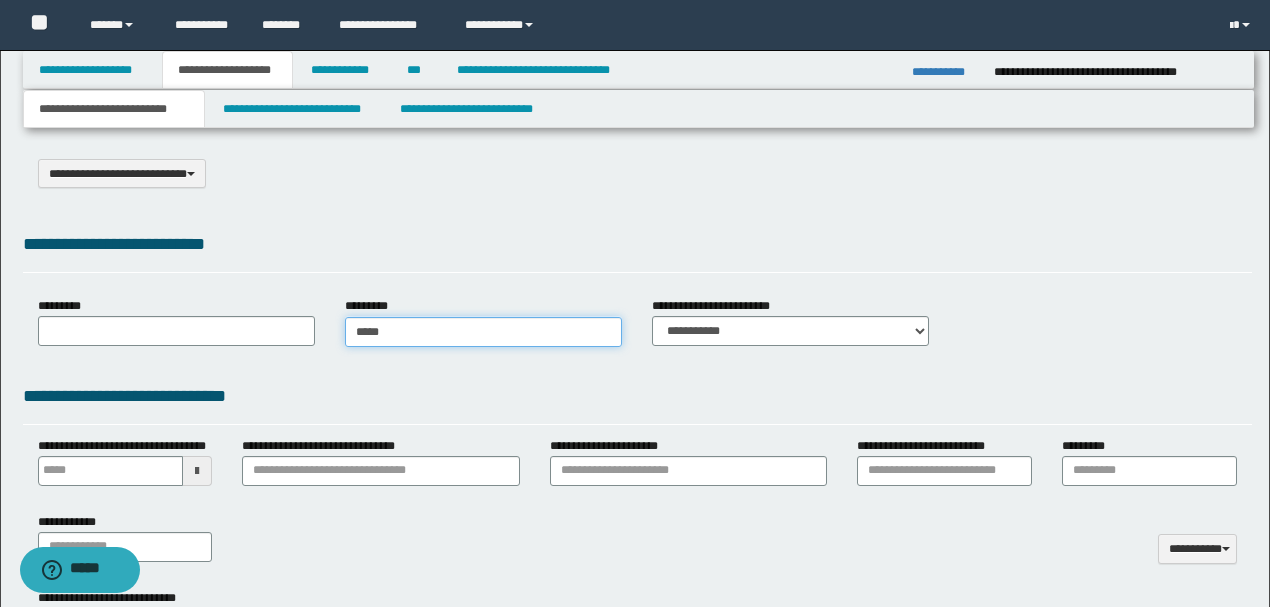 type on "*****" 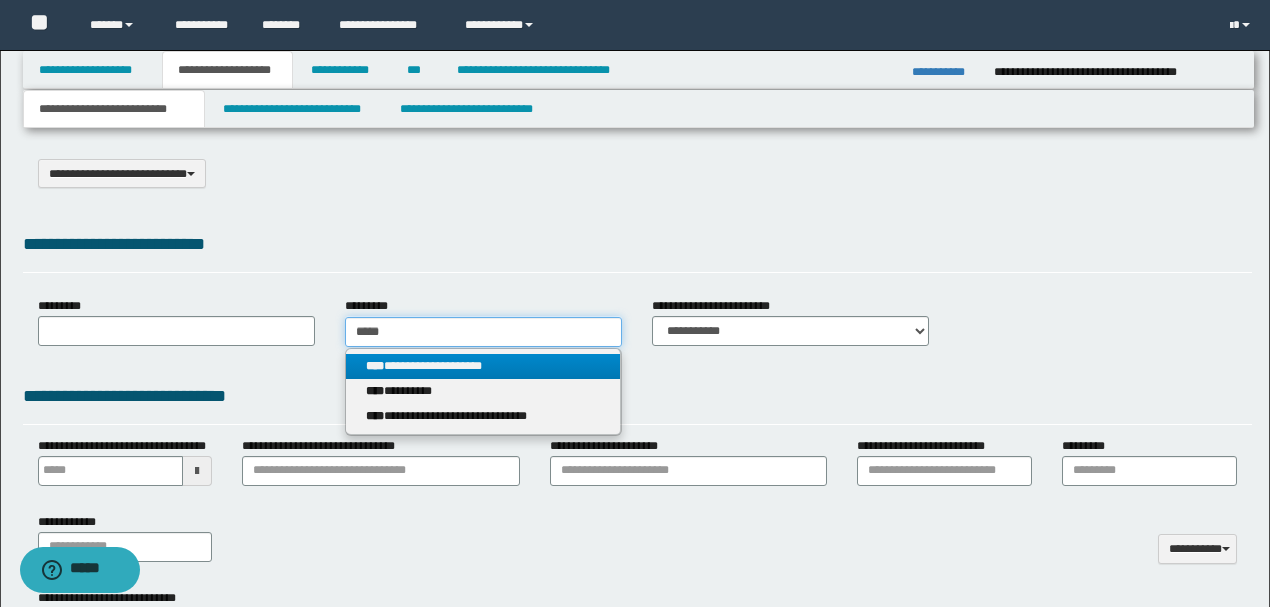 type on "*****" 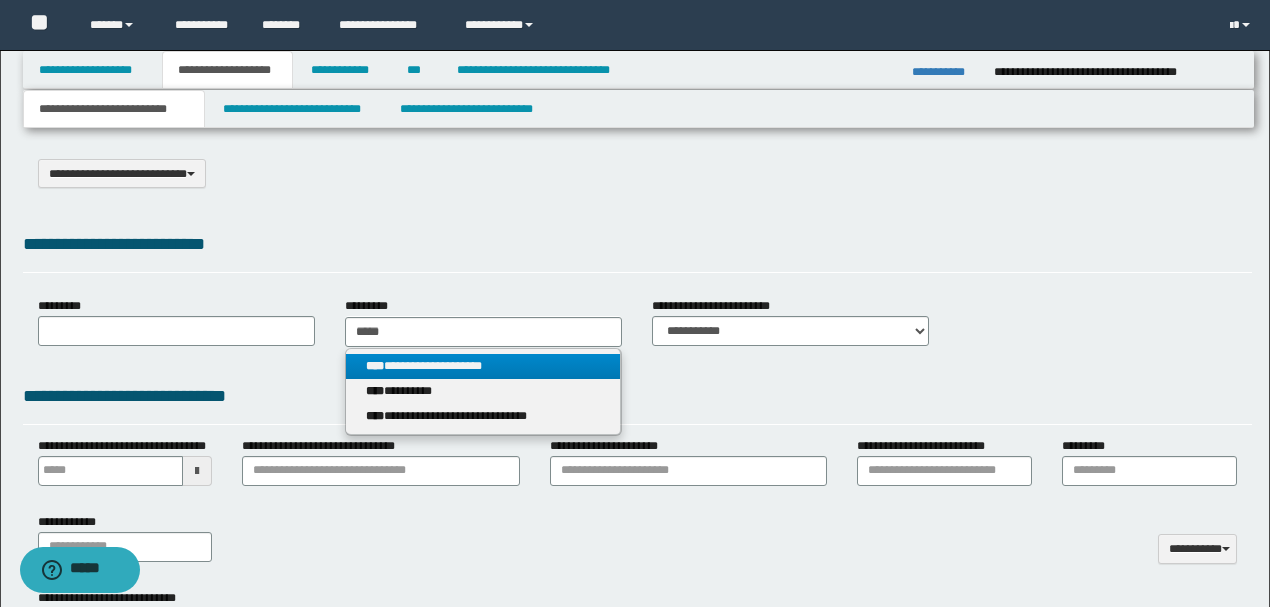 click on "**********" at bounding box center [483, 366] 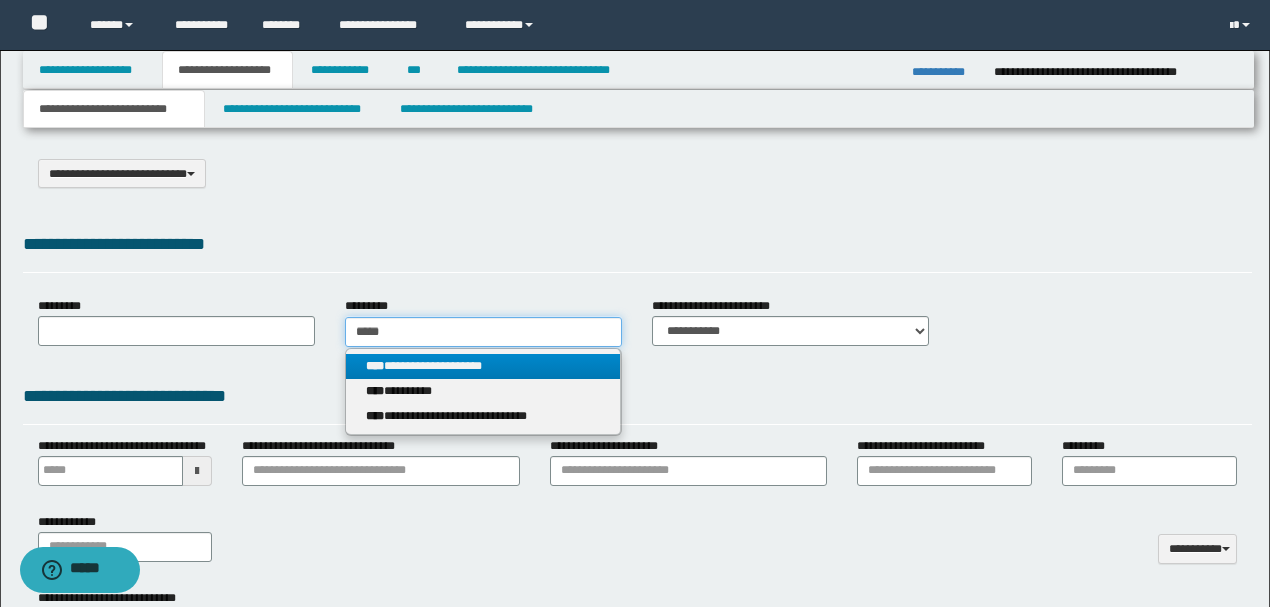 type 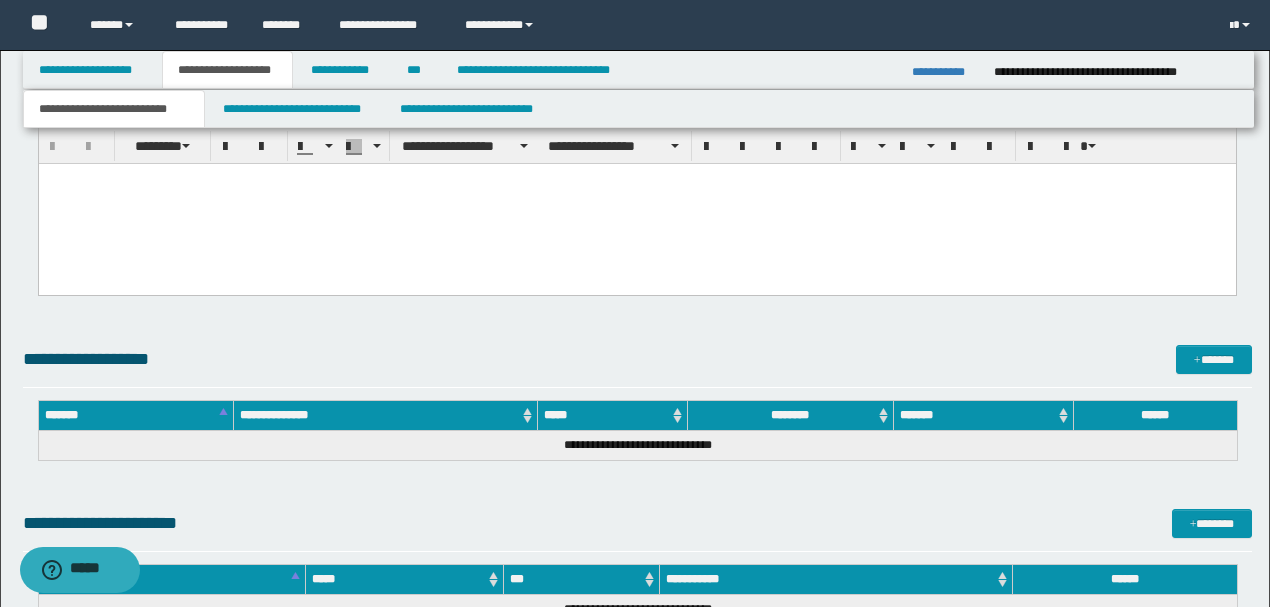 scroll, scrollTop: 533, scrollLeft: 0, axis: vertical 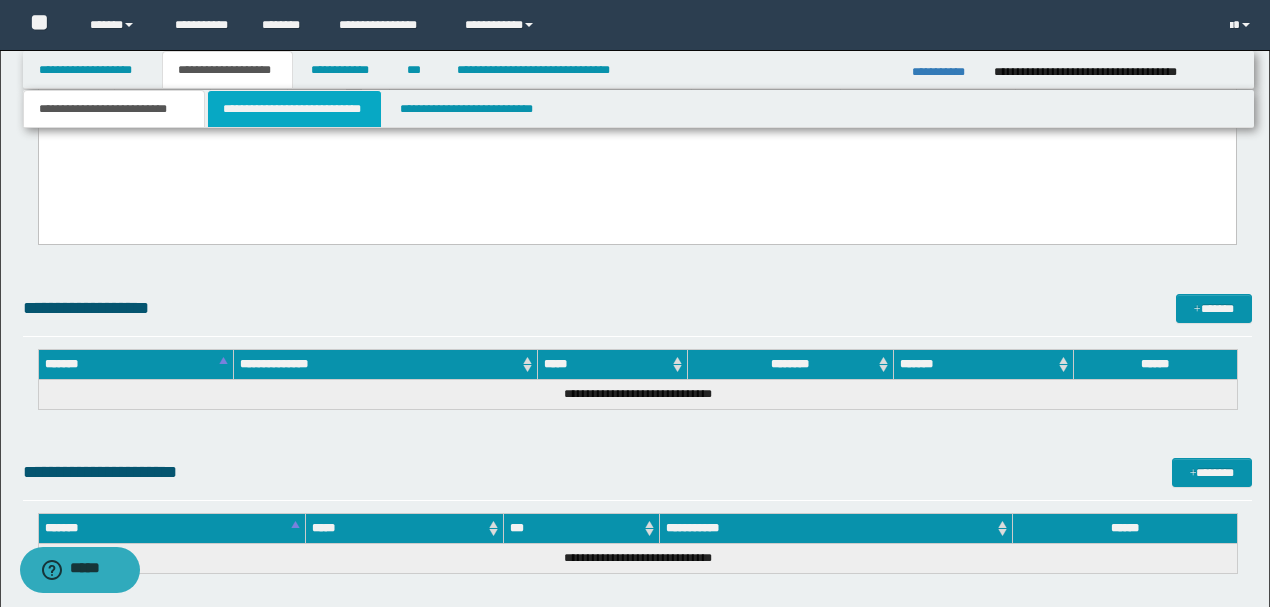 click on "**********" at bounding box center [294, 109] 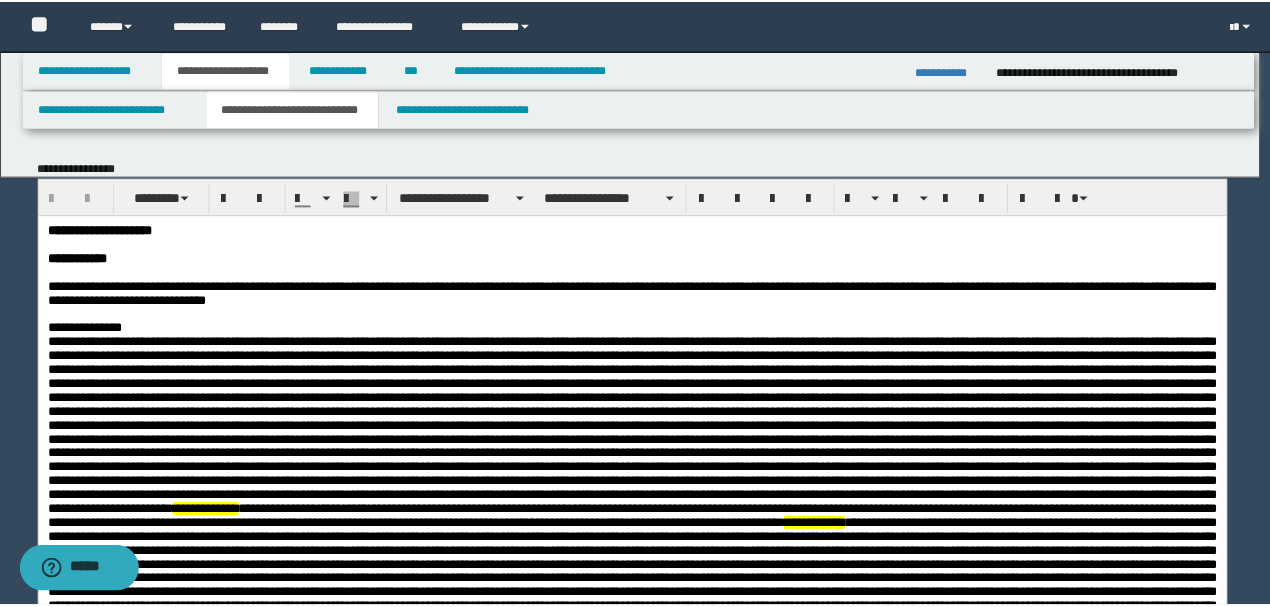 scroll, scrollTop: 0, scrollLeft: 0, axis: both 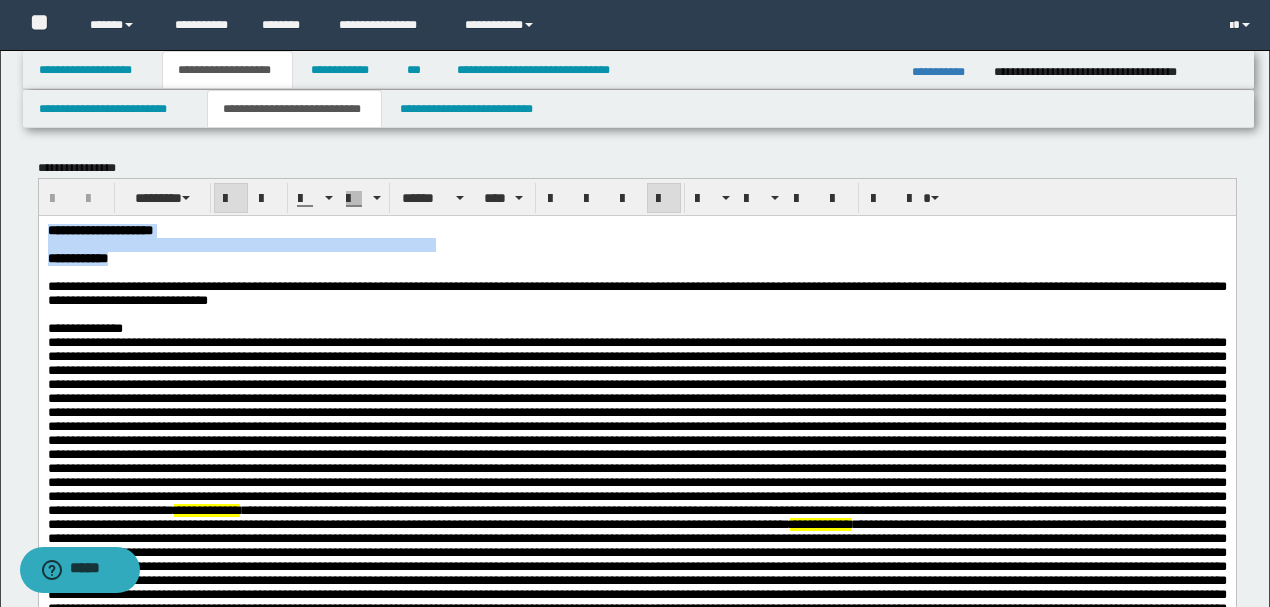 drag, startPoint x: 174, startPoint y: 267, endPoint x: 0, endPoint y: 215, distance: 181.60396 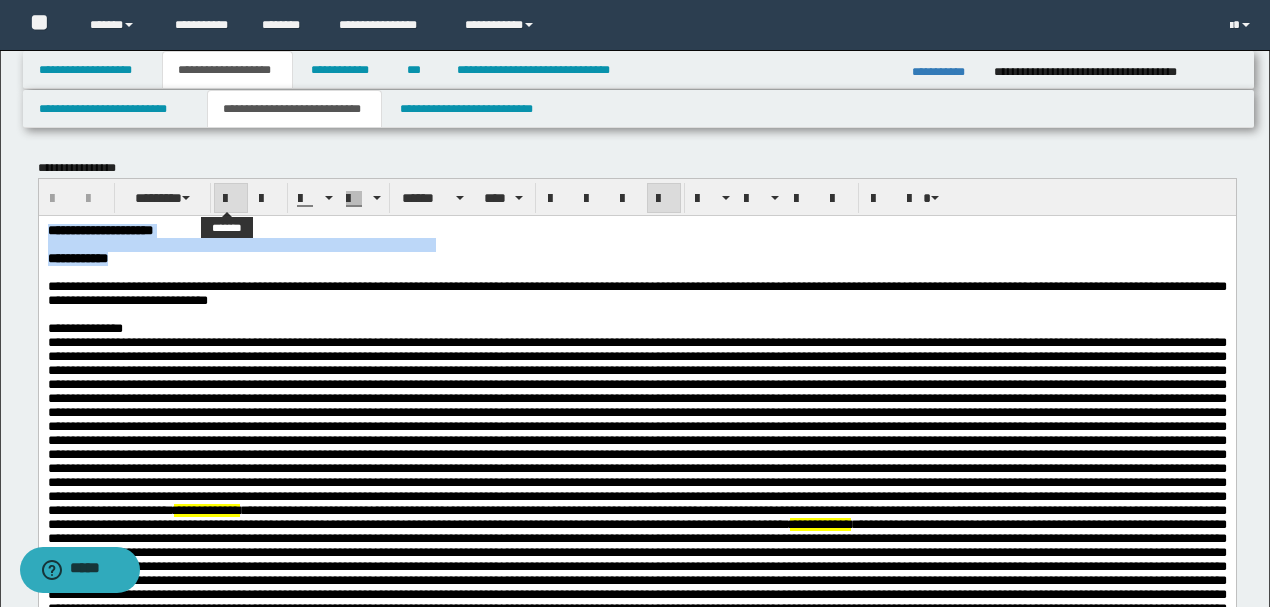 click at bounding box center [231, 199] 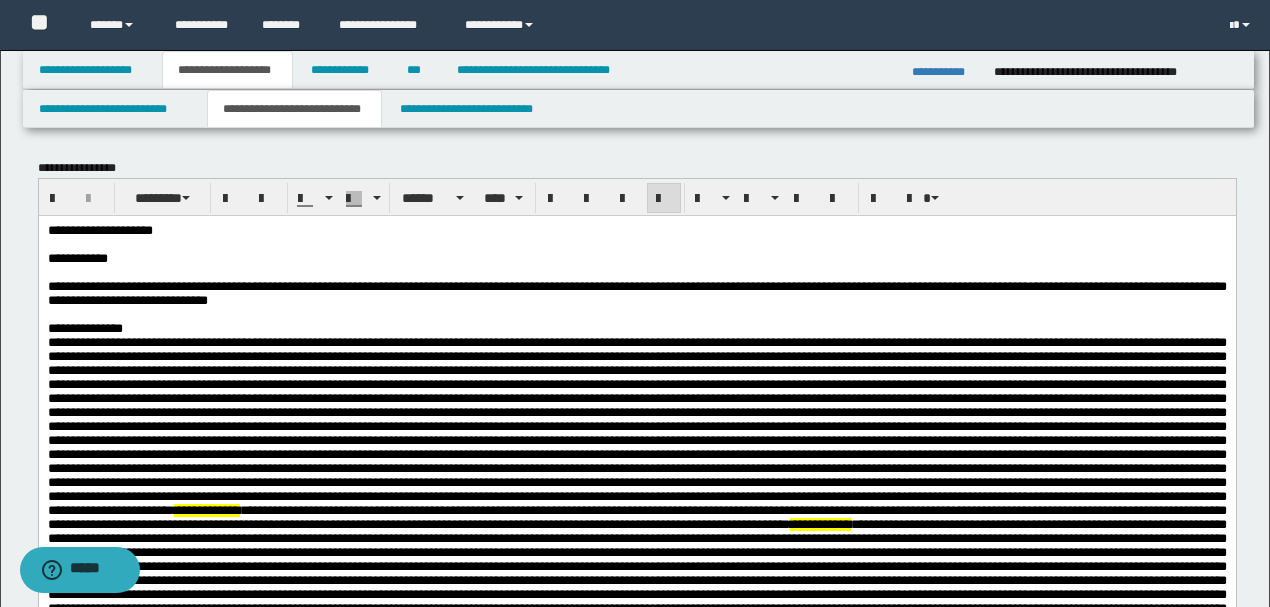 click on "[NAME] [ADDRESS] [CITY] [STATE]" at bounding box center (636, 458) 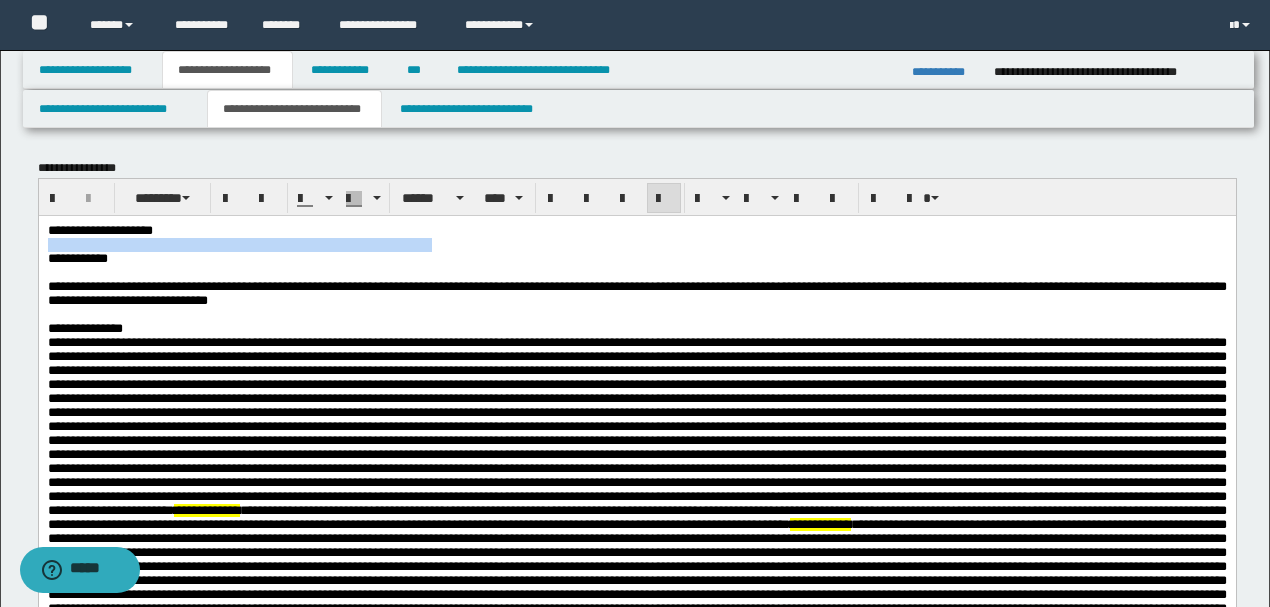drag, startPoint x: 214, startPoint y: 234, endPoint x: 0, endPoint y: 266, distance: 216.3793 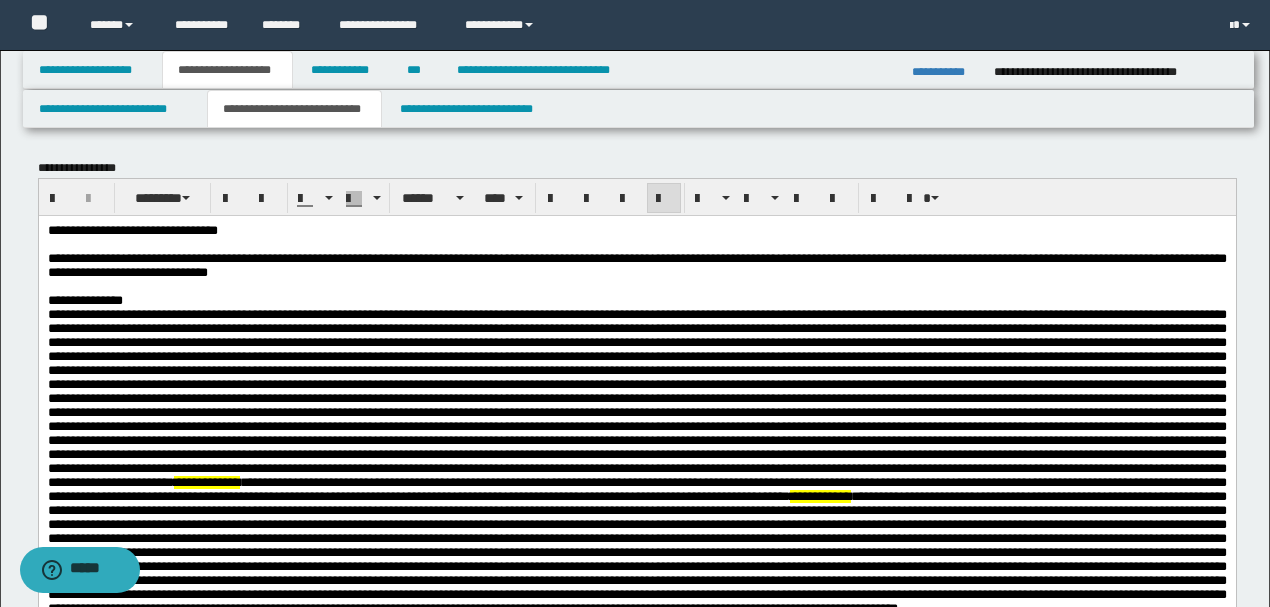 click on "**********" at bounding box center (636, 230) 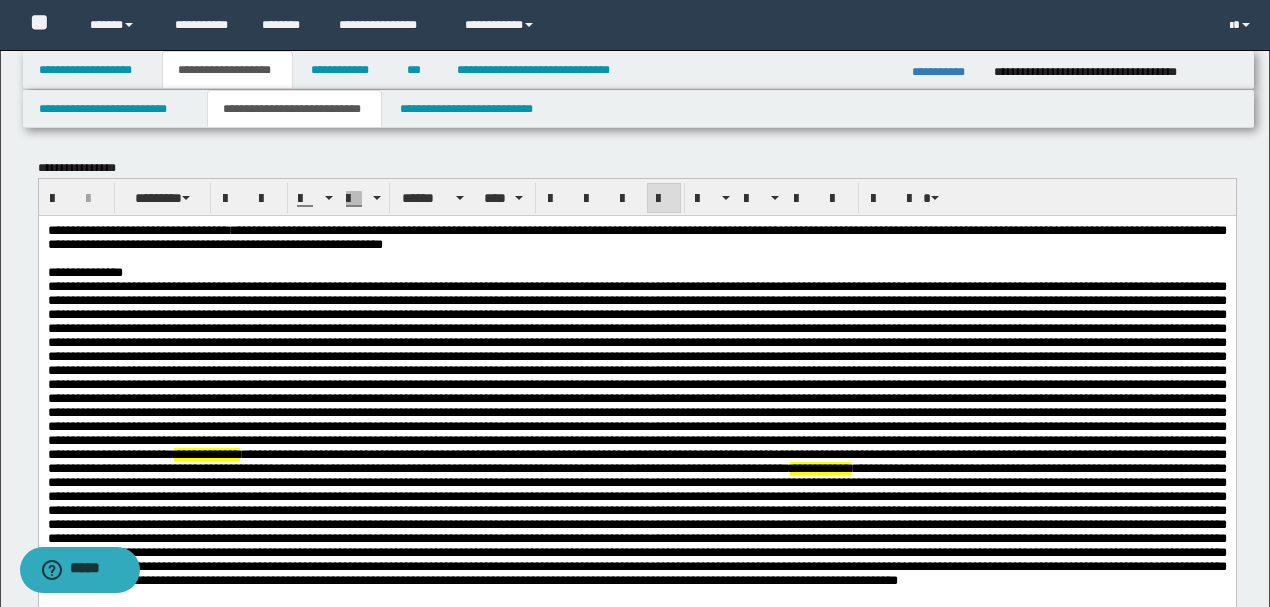 click on "**********" at bounding box center [636, 236] 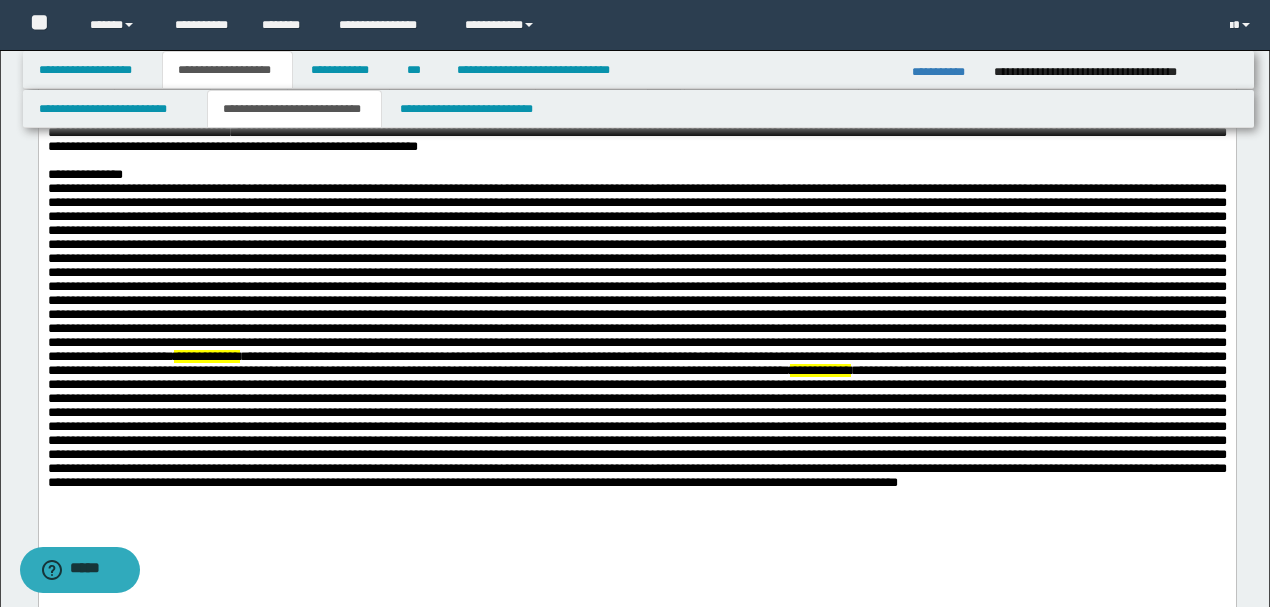 scroll, scrollTop: 66, scrollLeft: 0, axis: vertical 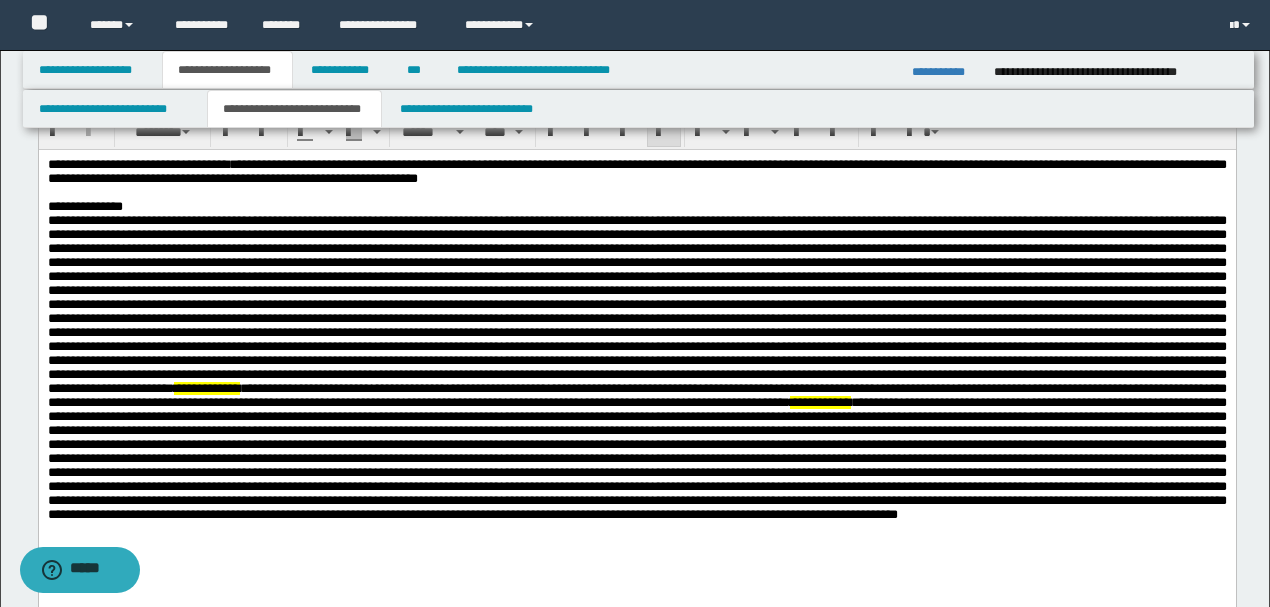 click on "[NUMBER] [STREET], [CITY], [STATE]" at bounding box center [636, 366] 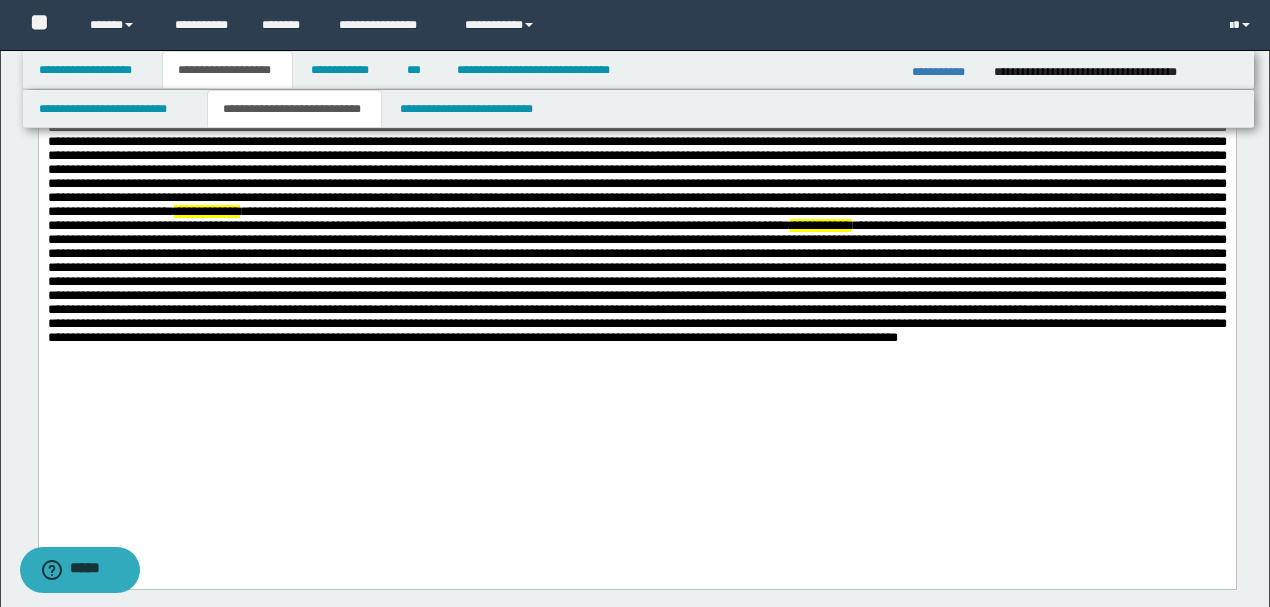 scroll, scrollTop: 266, scrollLeft: 0, axis: vertical 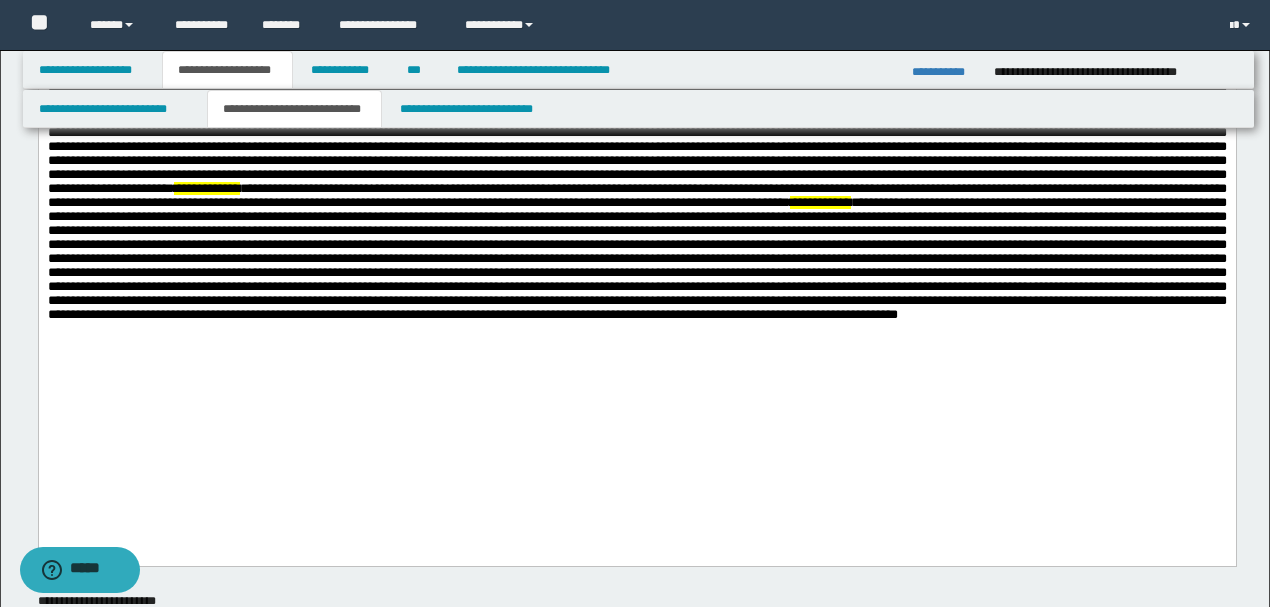 click on "[NUMBER] [STREET], [CITY], [STATE]" at bounding box center [636, 167] 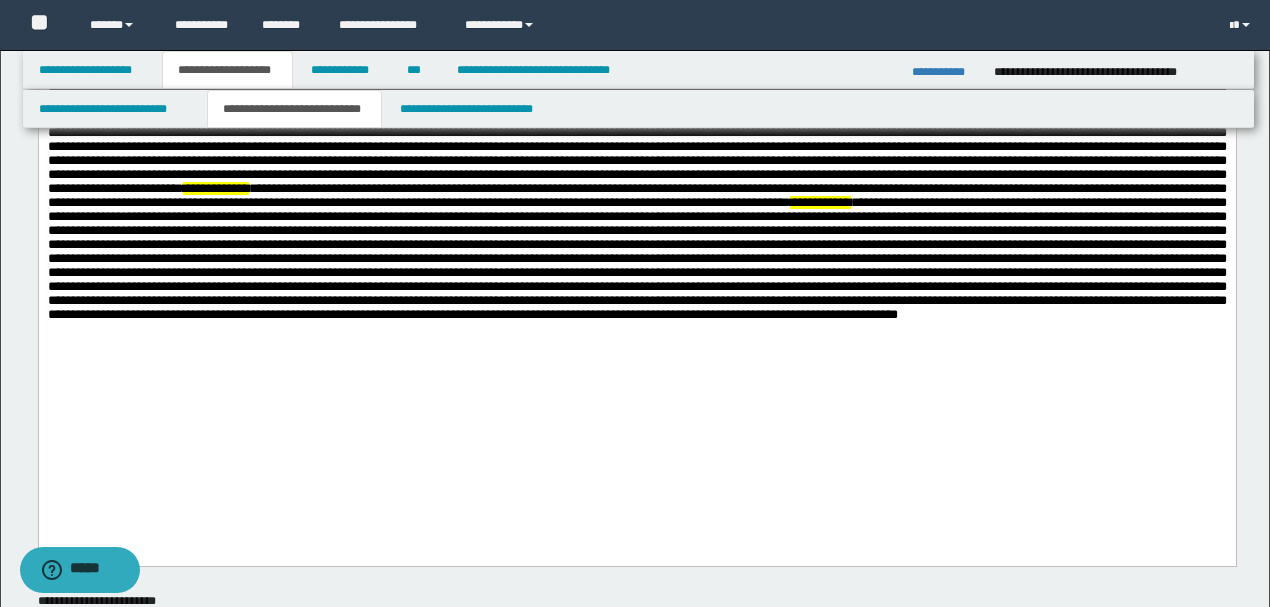 click on "[NUMBER] [STREET], [CITY], [STATE]" at bounding box center [636, 167] 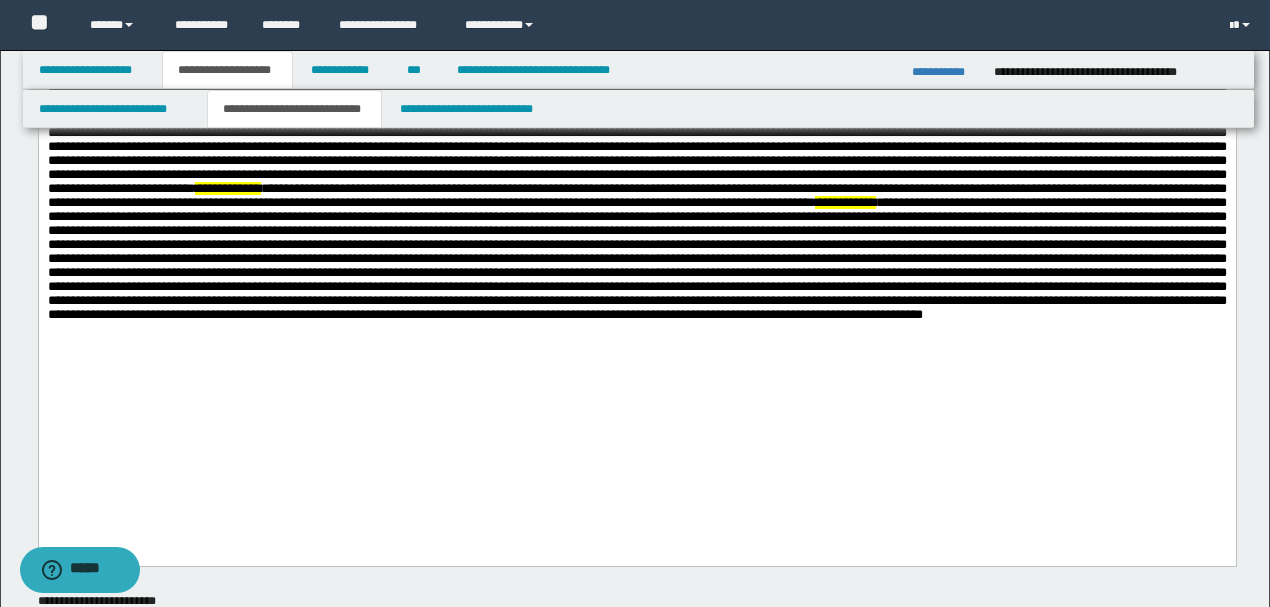 click on "[NUMBER] [STREET], [CITY], [STATE]" at bounding box center (636, 167) 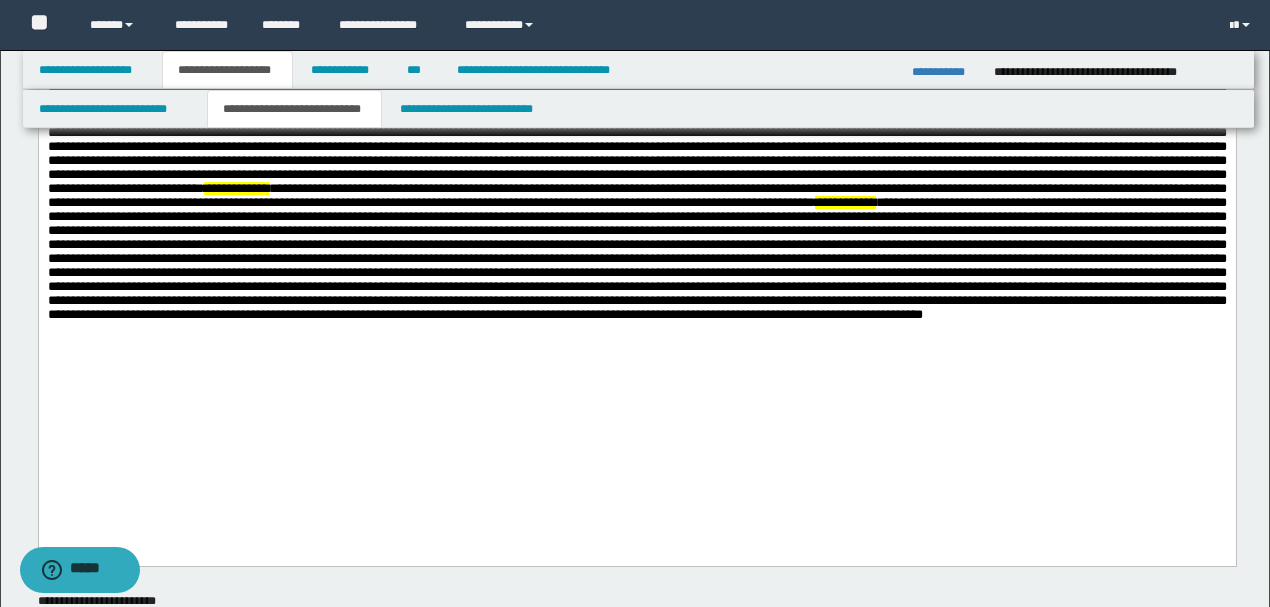 scroll, scrollTop: 333, scrollLeft: 0, axis: vertical 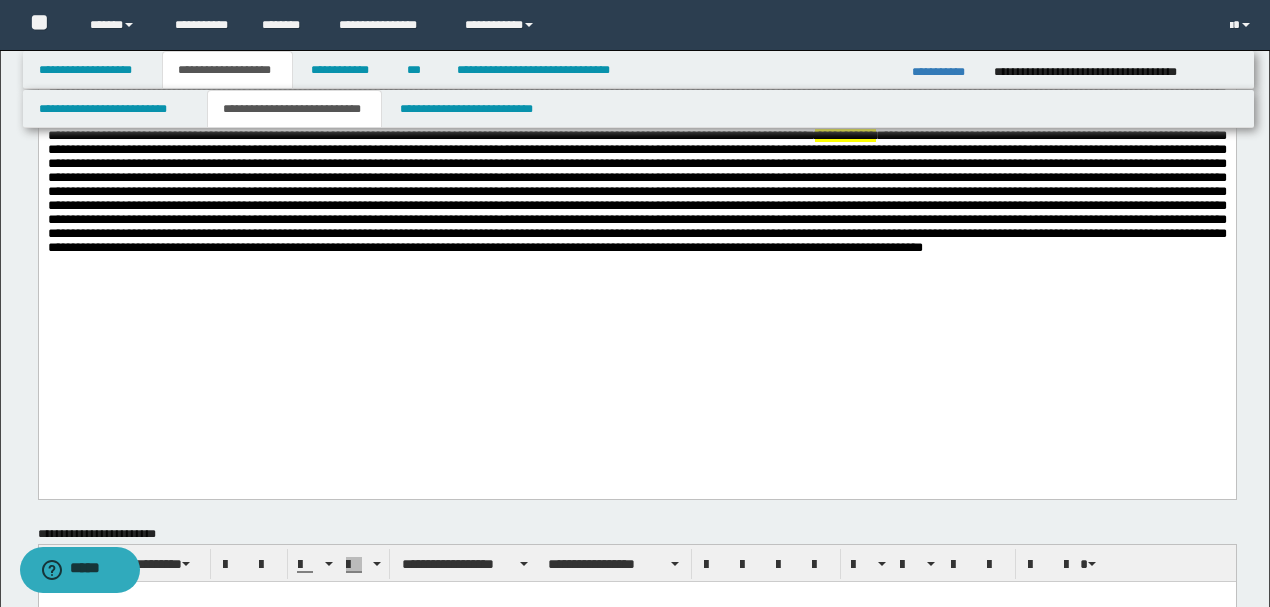 click on "[NUMBER] [STREET], [CITY], [STATE]" at bounding box center [636, 100] 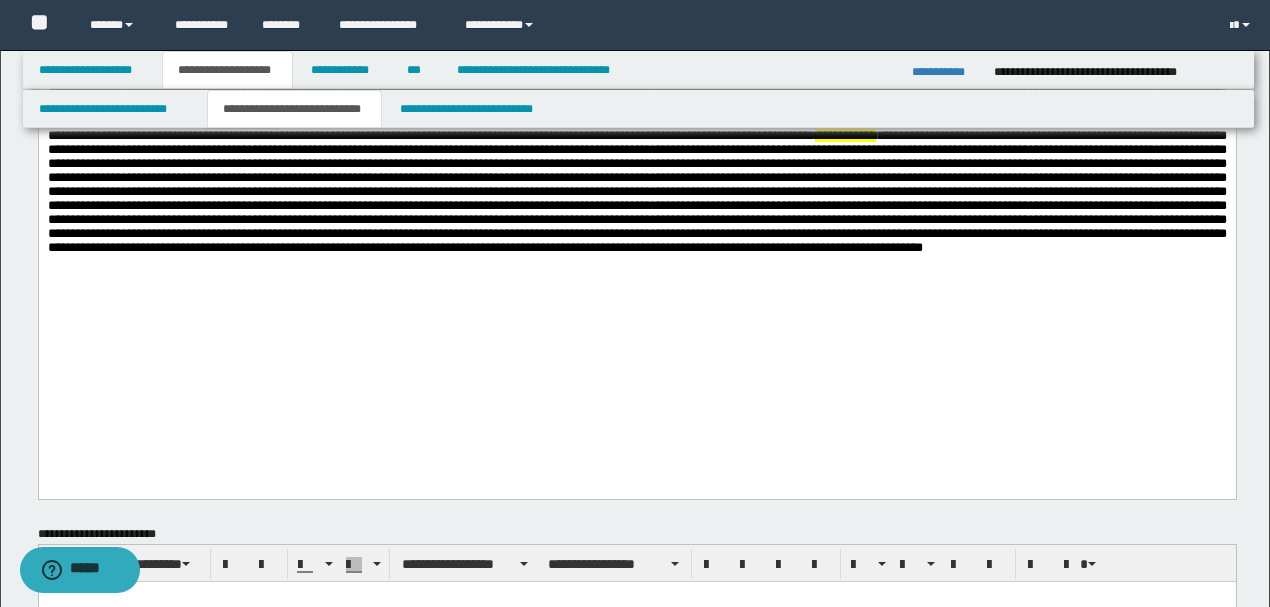 drag, startPoint x: 628, startPoint y: 201, endPoint x: 721, endPoint y: 201, distance: 93 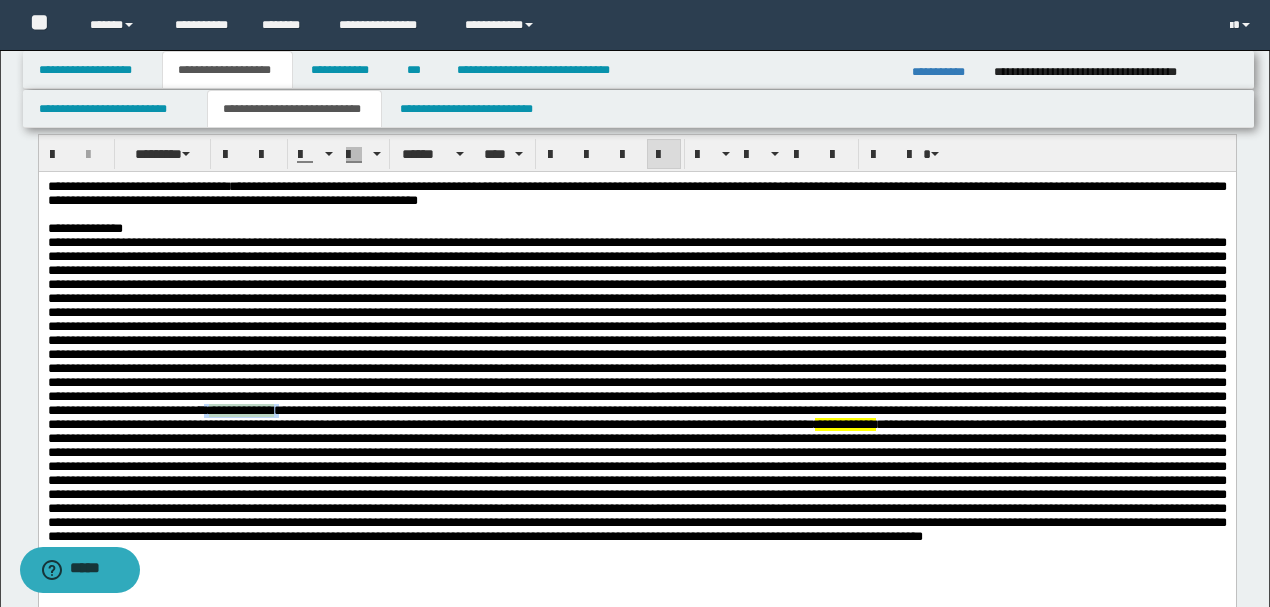 scroll, scrollTop: 0, scrollLeft: 0, axis: both 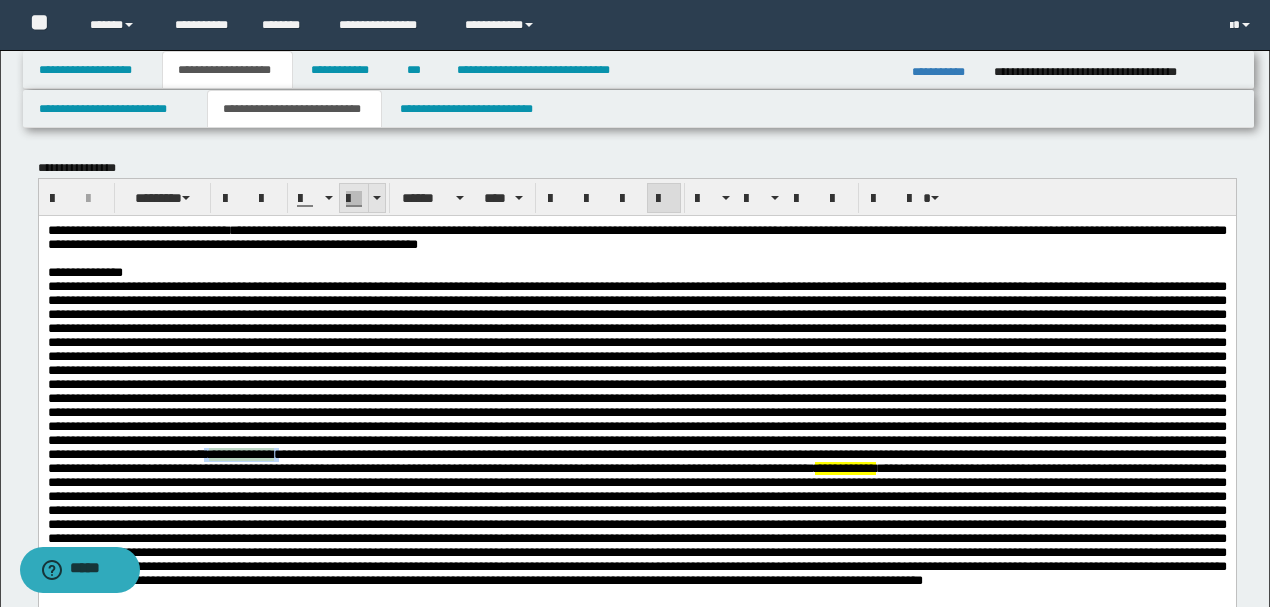 click at bounding box center (354, 199) 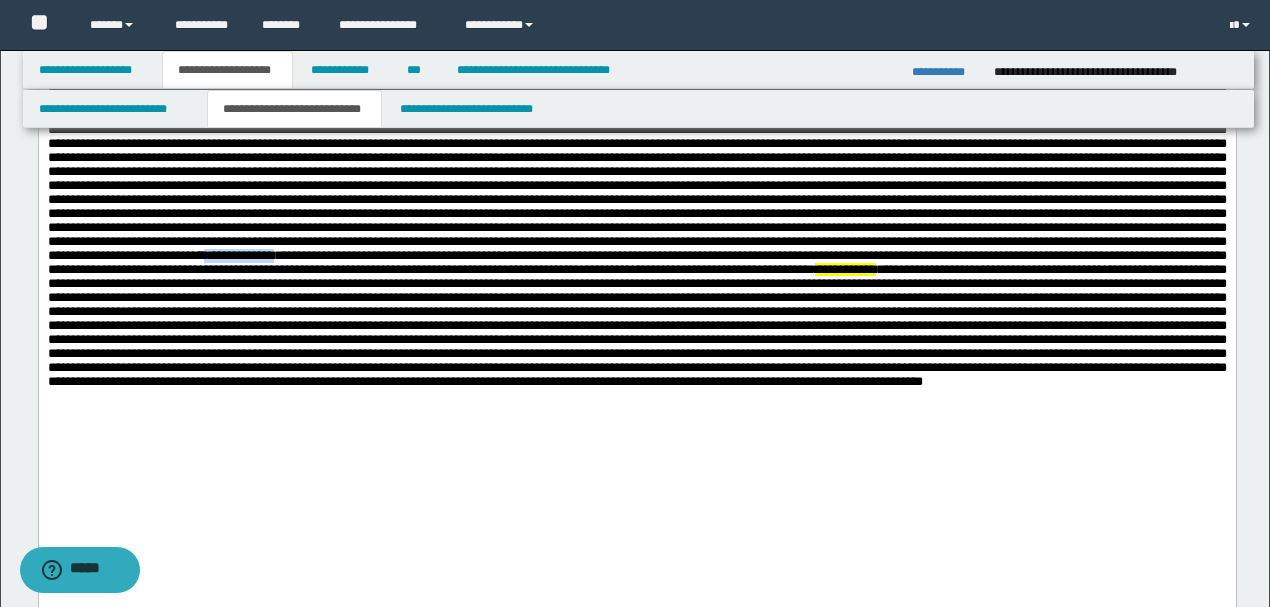 scroll, scrollTop: 200, scrollLeft: 0, axis: vertical 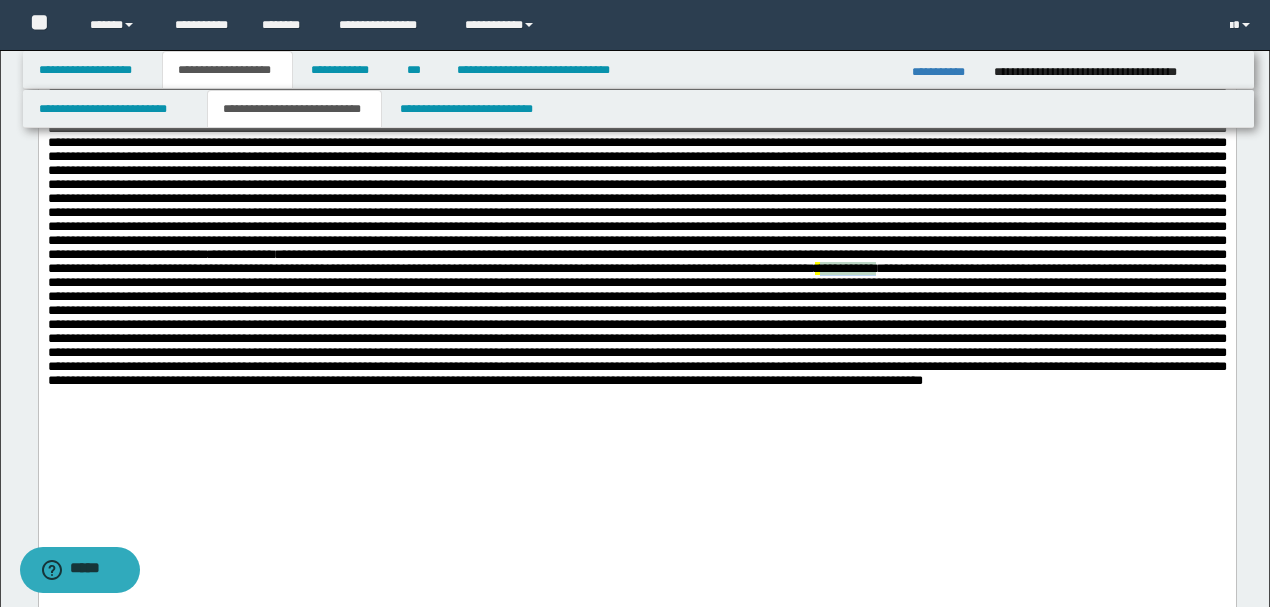 drag, startPoint x: 352, startPoint y: 366, endPoint x: 420, endPoint y: 360, distance: 68.26419 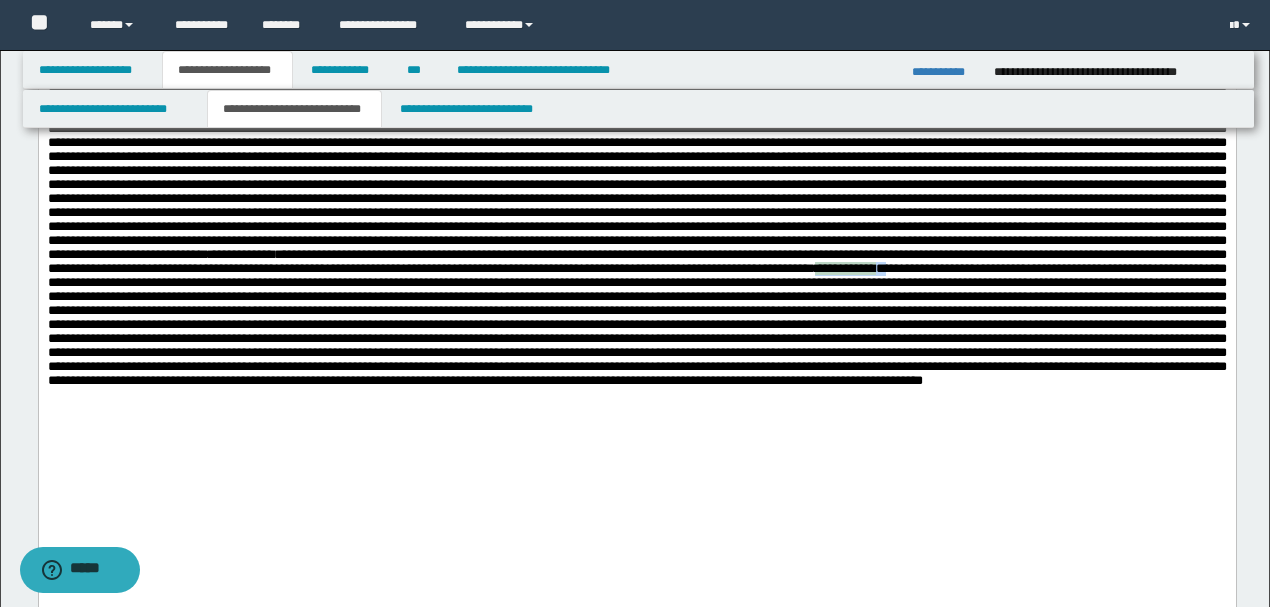 drag, startPoint x: 428, startPoint y: 361, endPoint x: 346, endPoint y: 363, distance: 82.02438 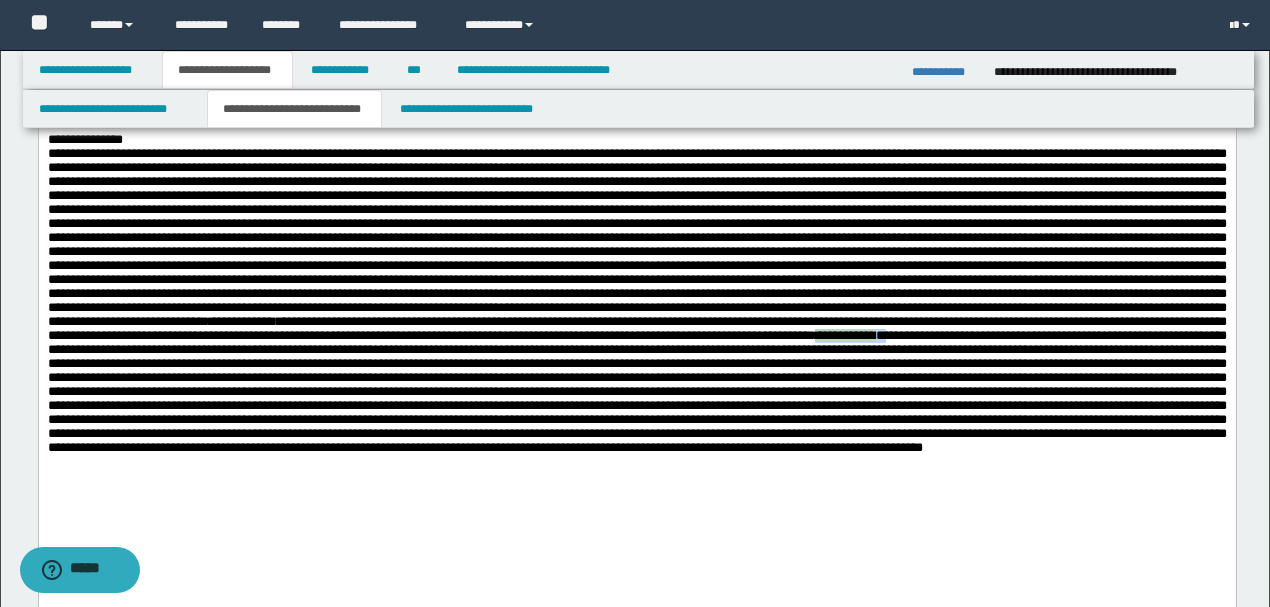 scroll, scrollTop: 0, scrollLeft: 0, axis: both 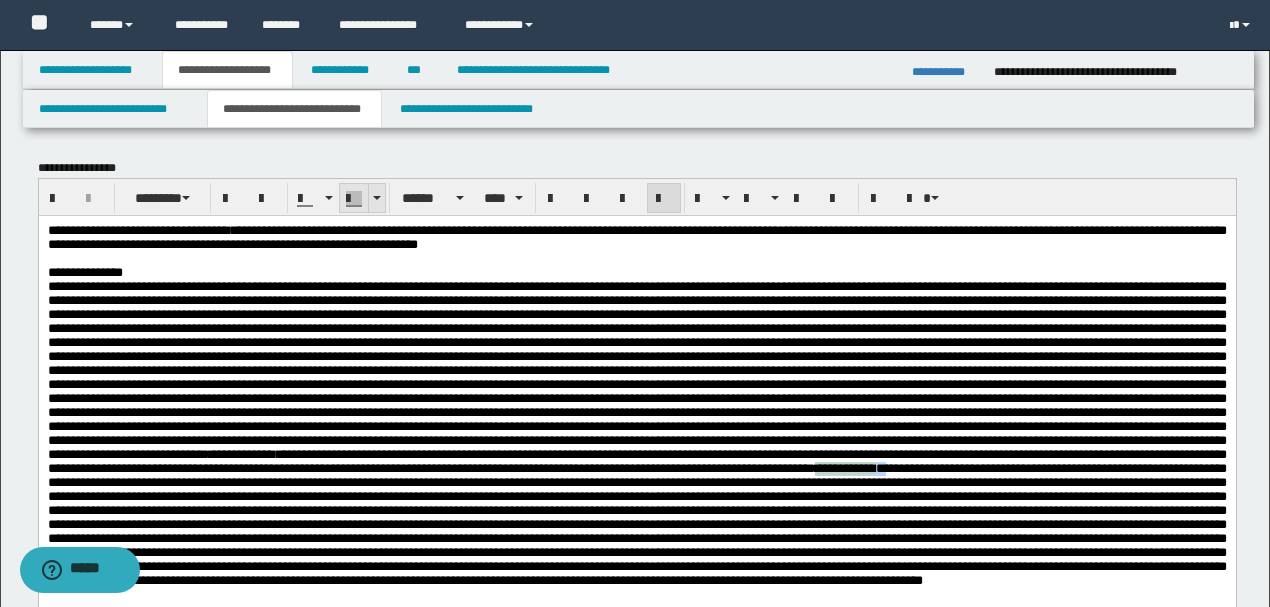 click at bounding box center [354, 199] 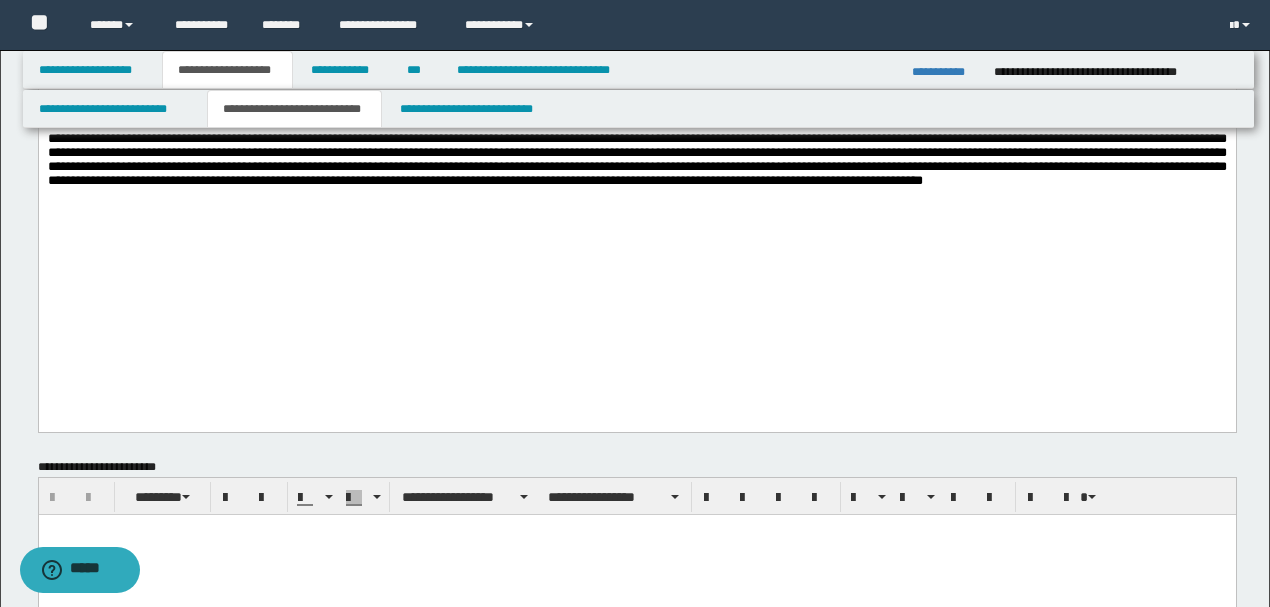 scroll, scrollTop: 466, scrollLeft: 0, axis: vertical 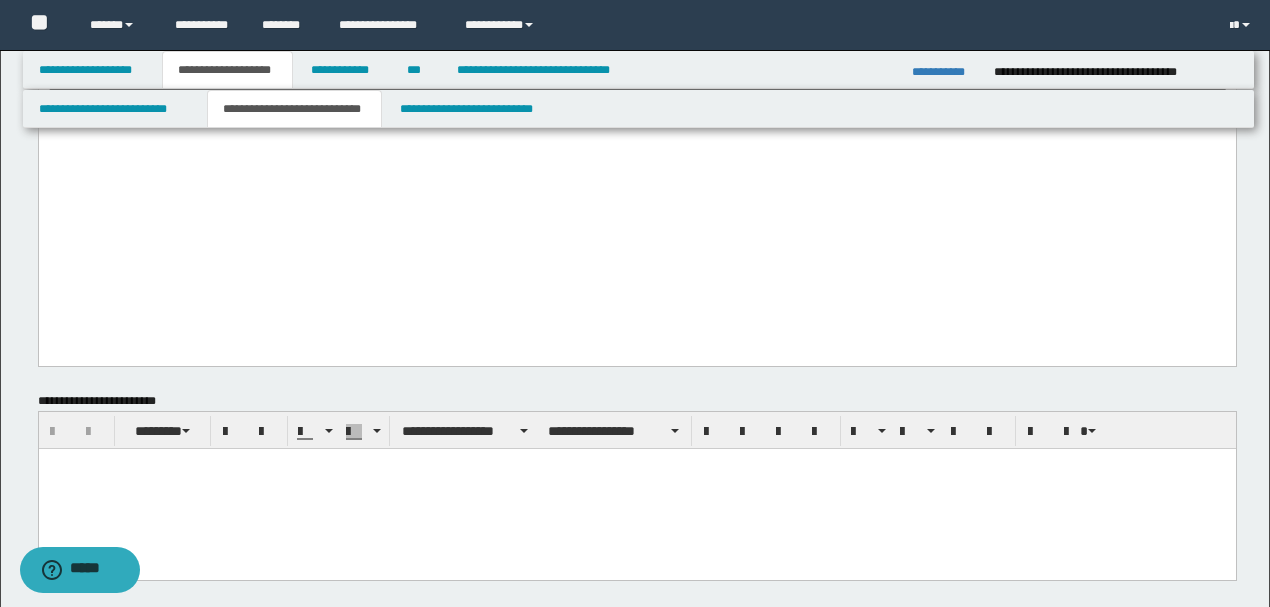 click on "[NUMBER] [STREET], [CITY], [STATE]" at bounding box center (636, -33) 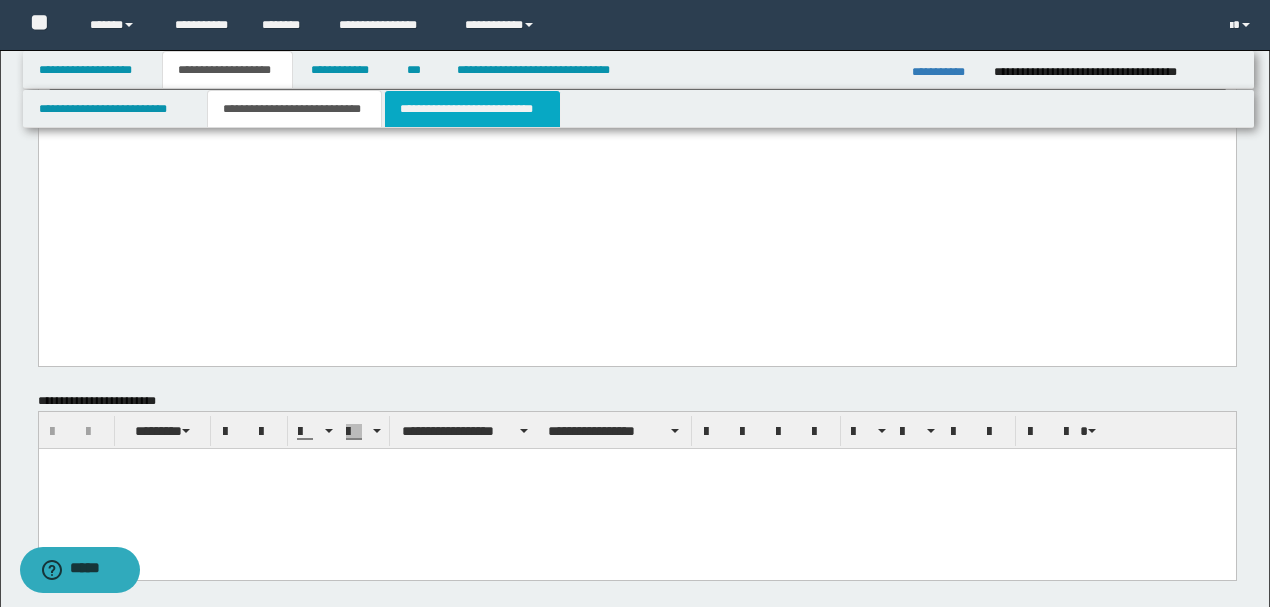 click on "**********" at bounding box center [472, 109] 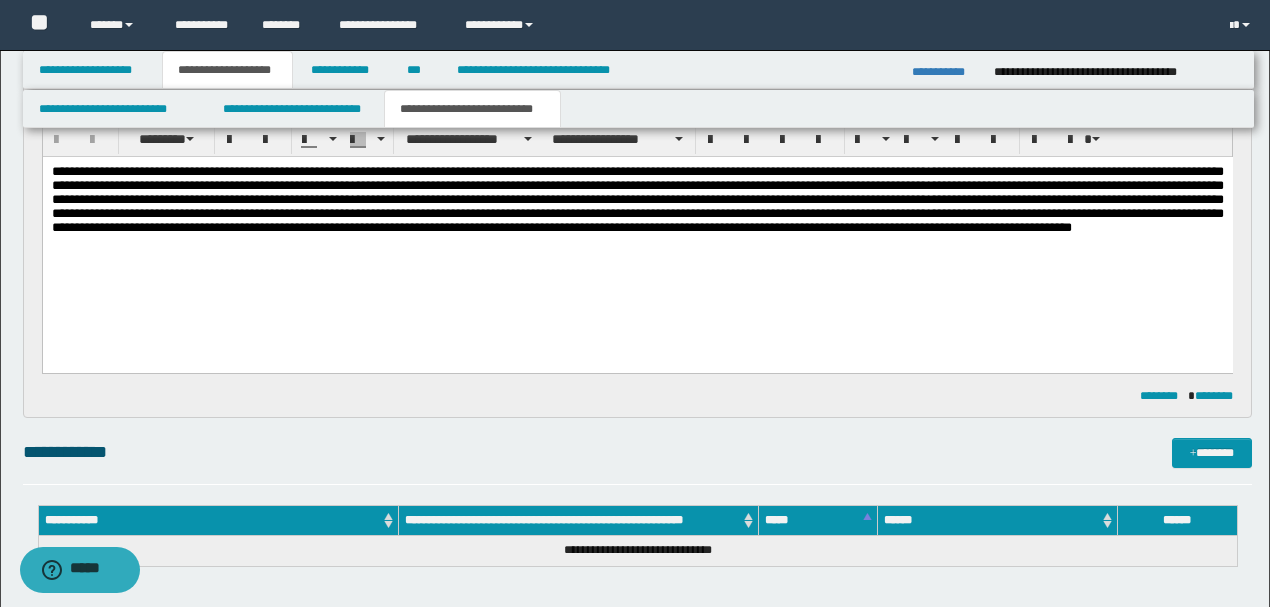 scroll, scrollTop: 400, scrollLeft: 0, axis: vertical 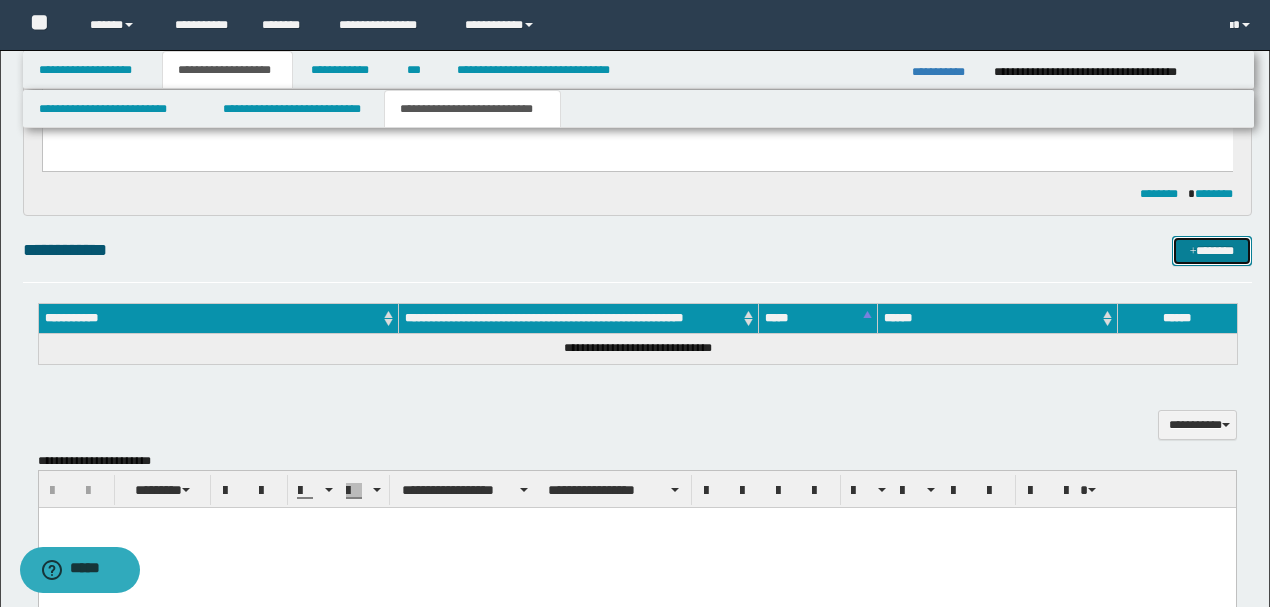 click on "*******" at bounding box center [1211, 250] 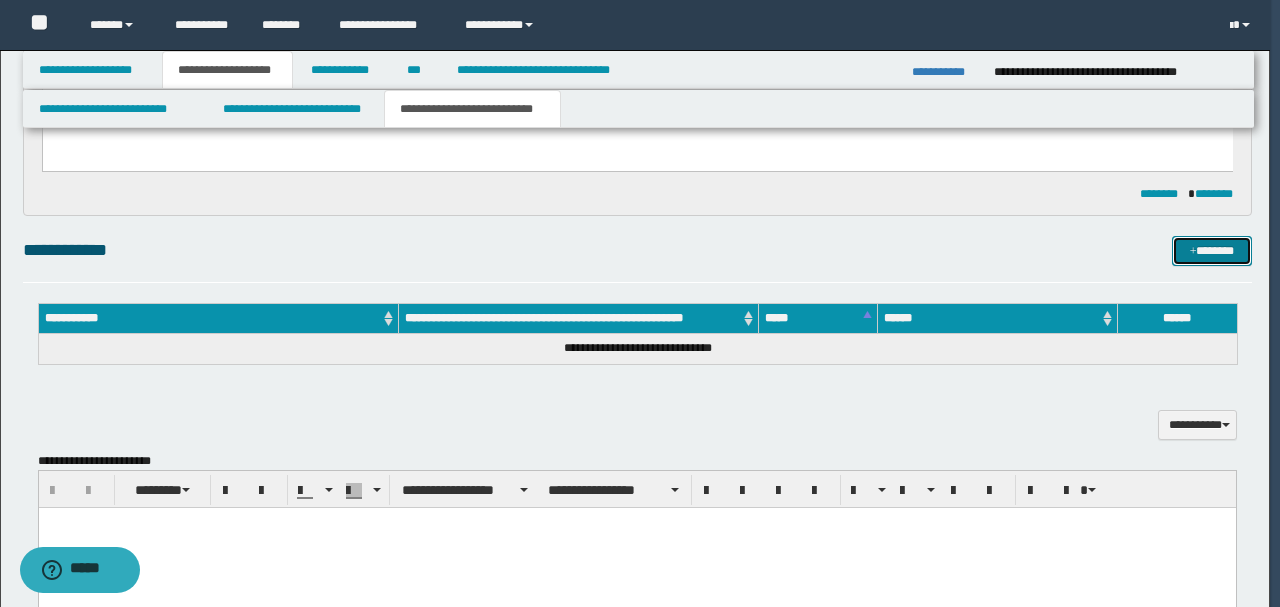 type 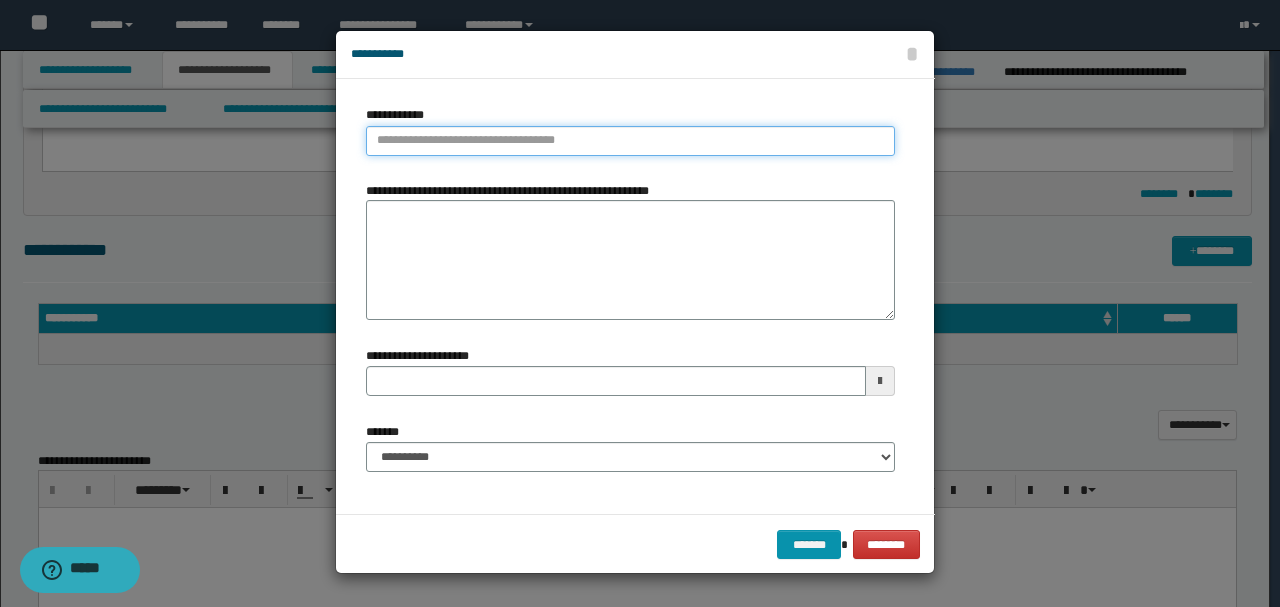 click on "**********" at bounding box center [630, 141] 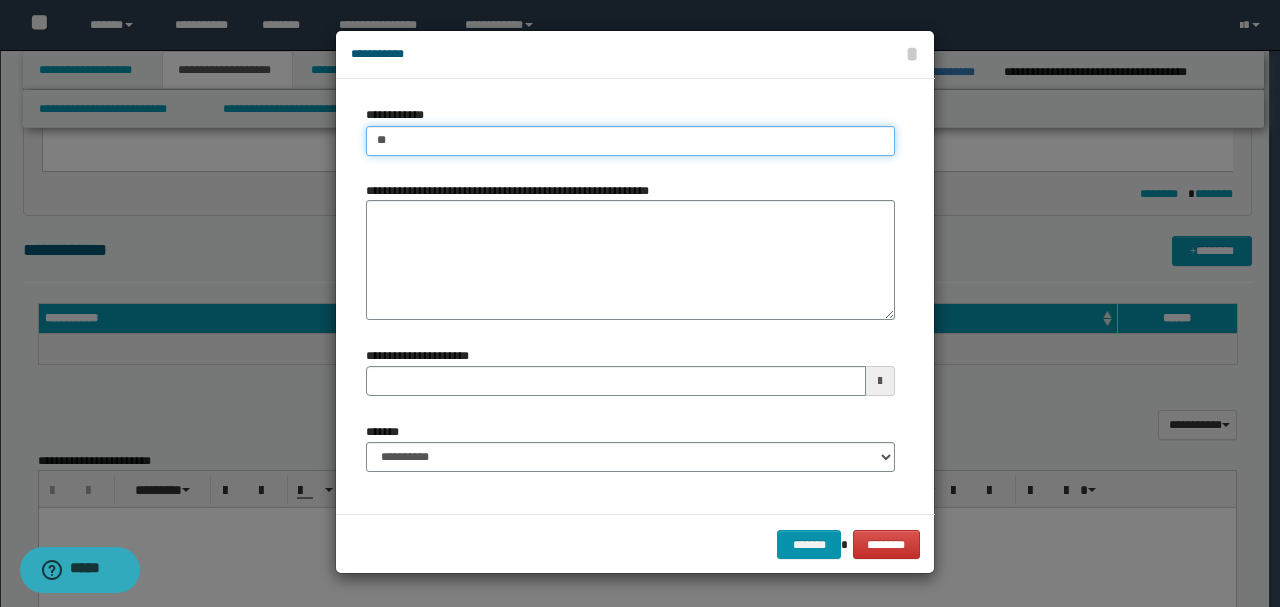 type on "***" 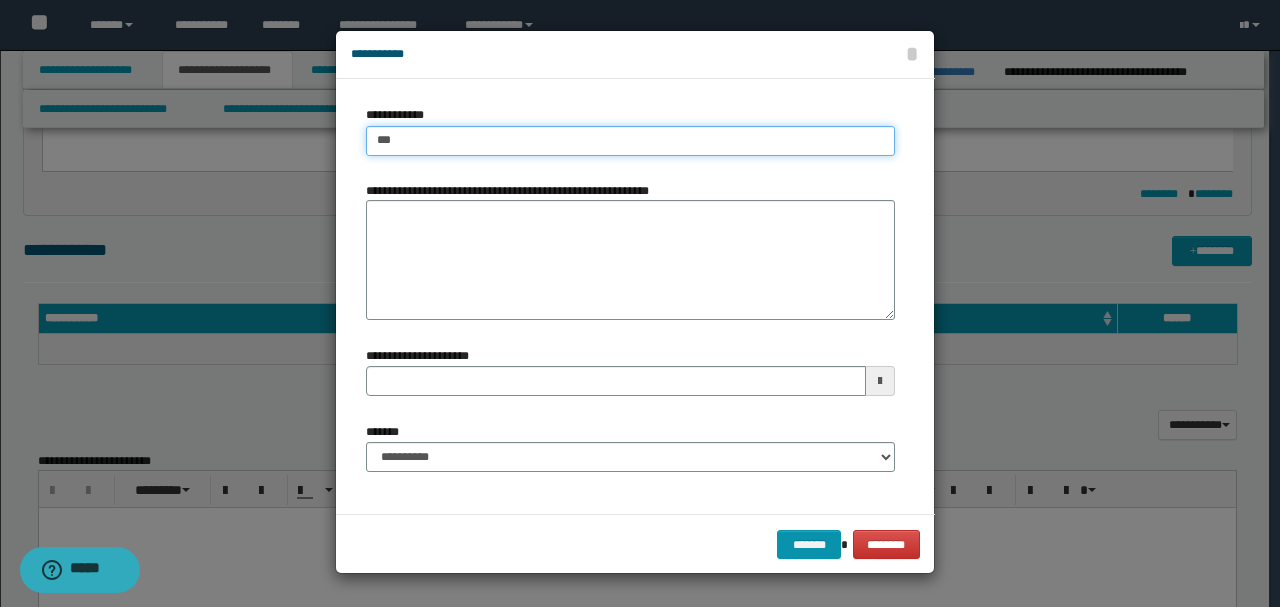 type on "***" 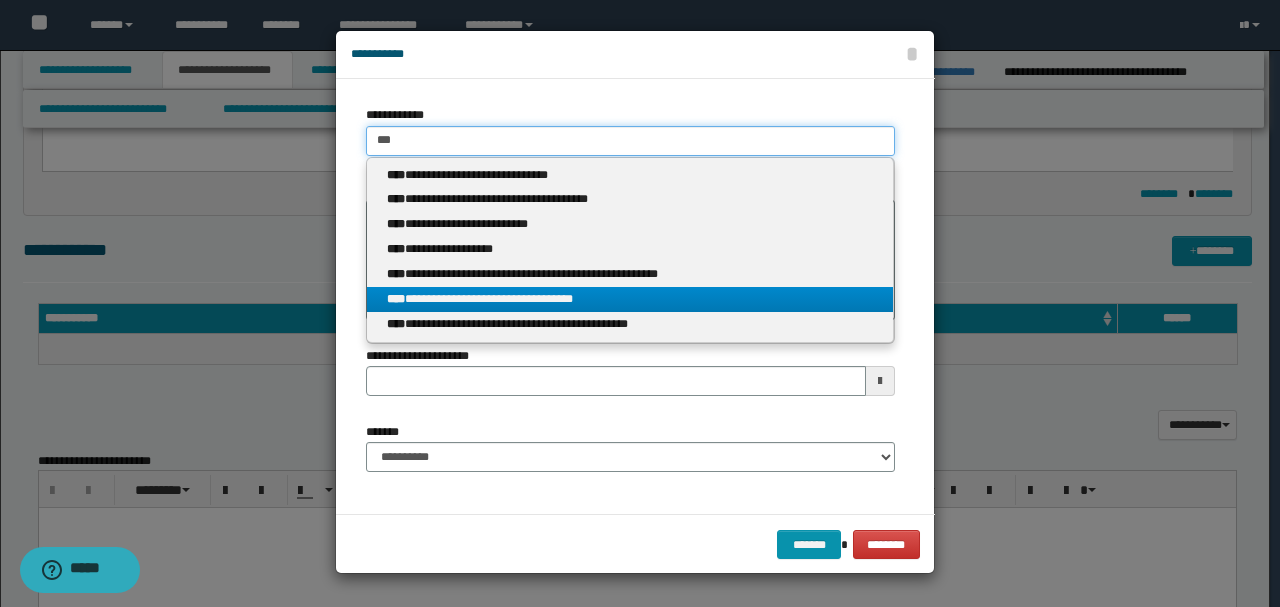 type on "***" 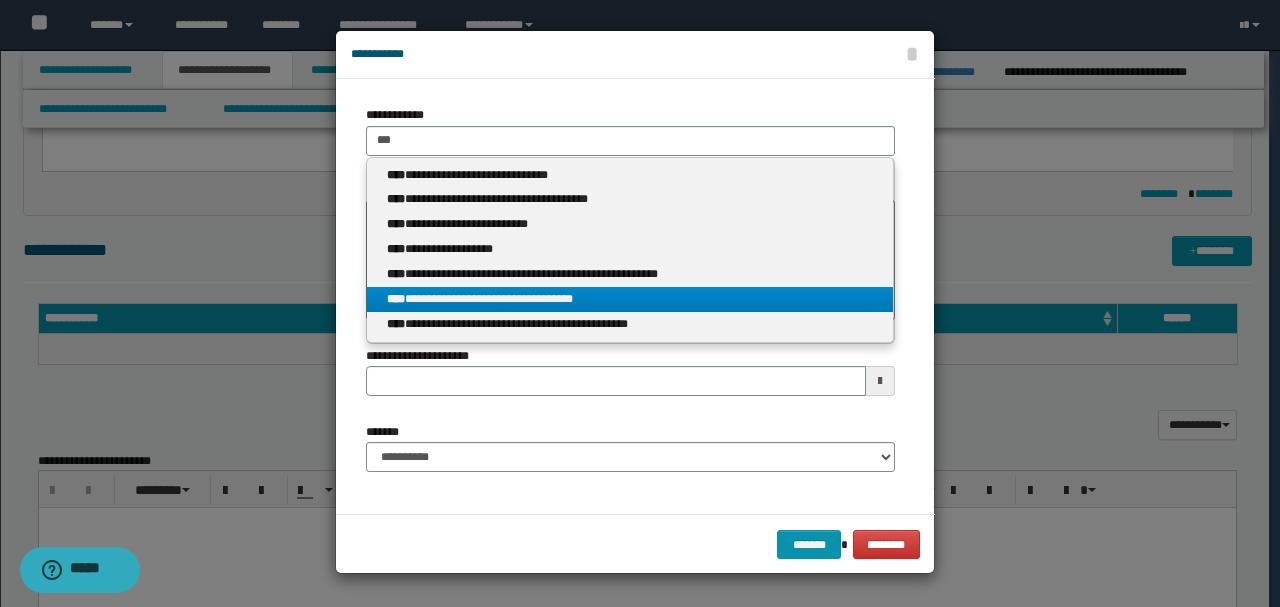 click on "****" at bounding box center [396, 299] 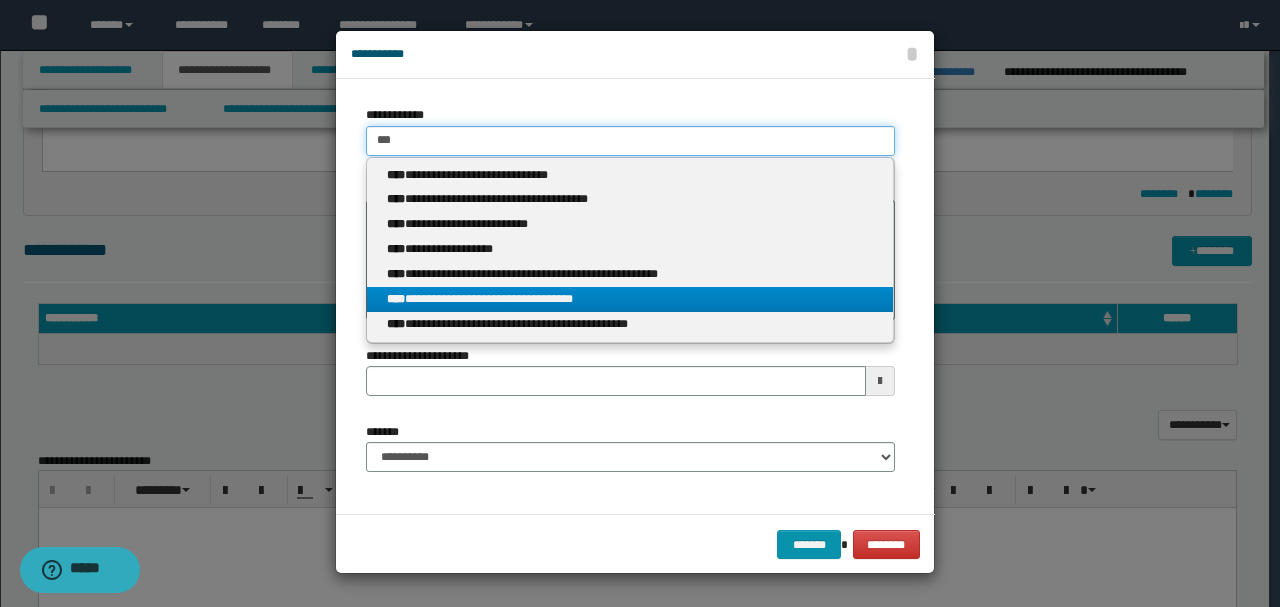 type 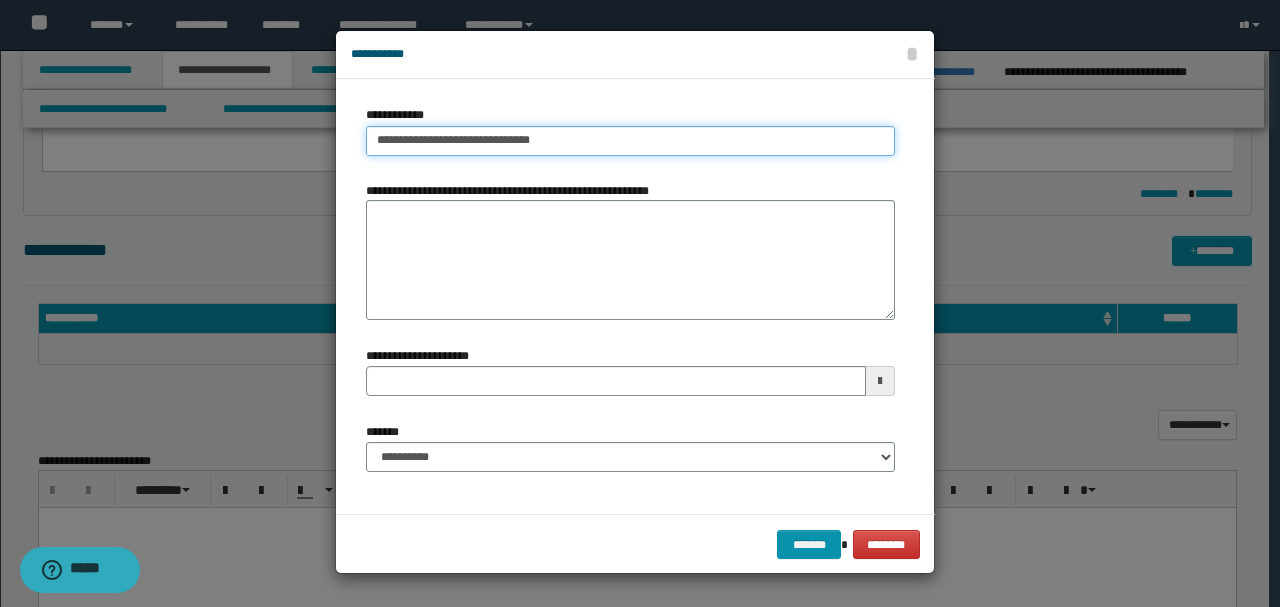 type 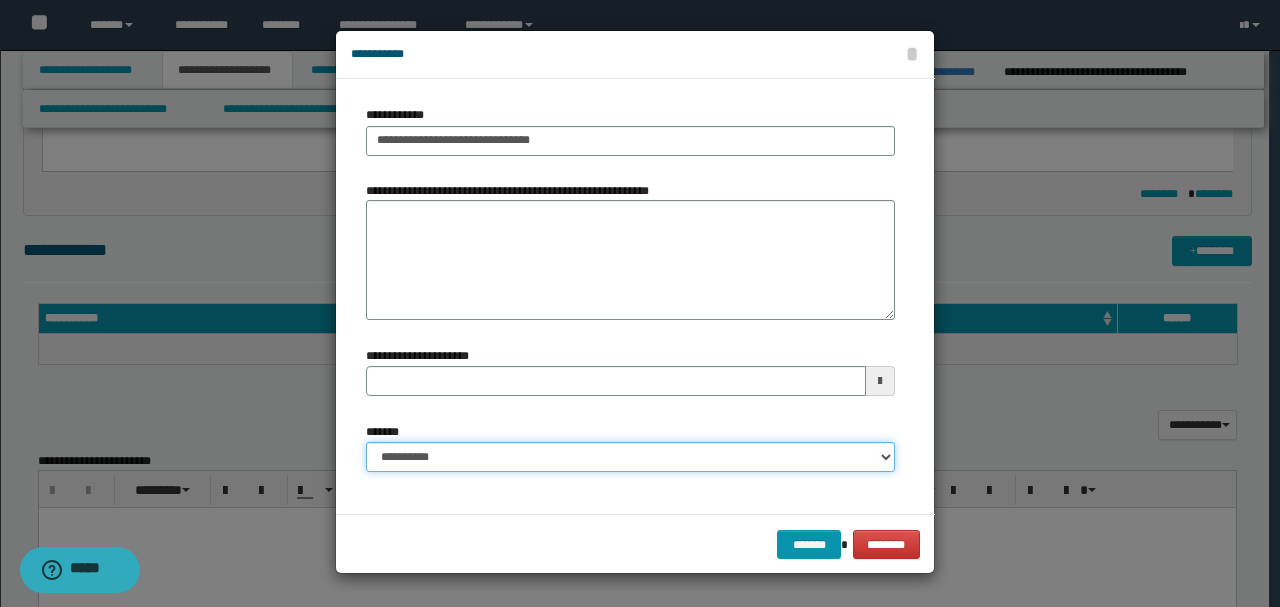 click on "**********" at bounding box center [630, 457] 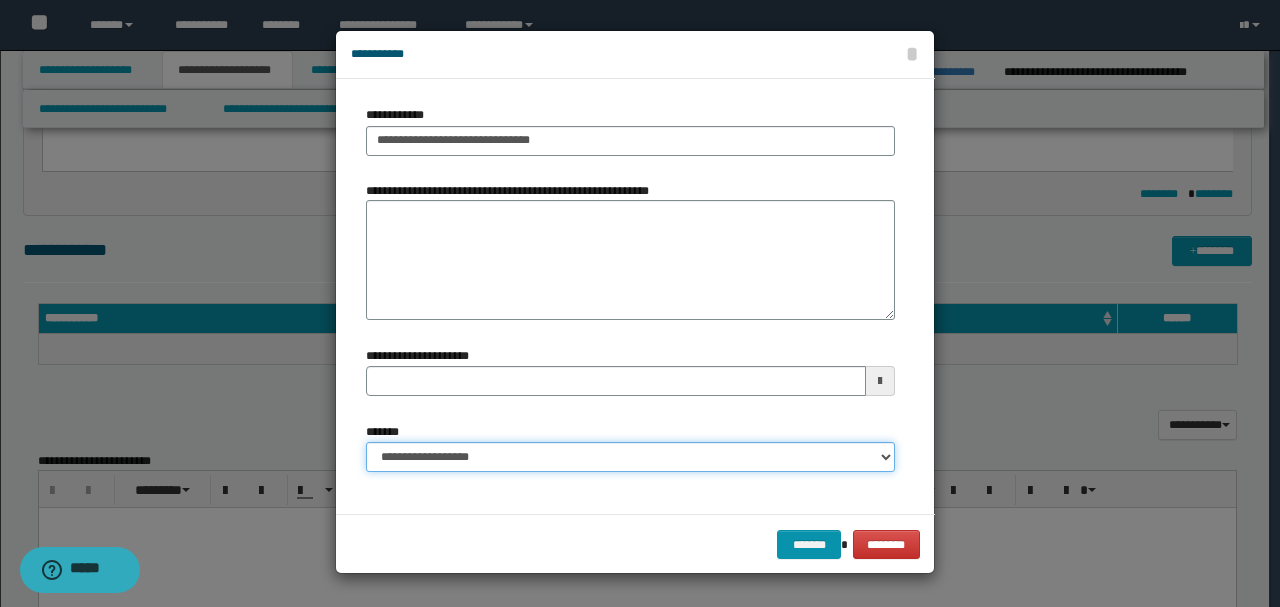 click on "**********" at bounding box center (630, 457) 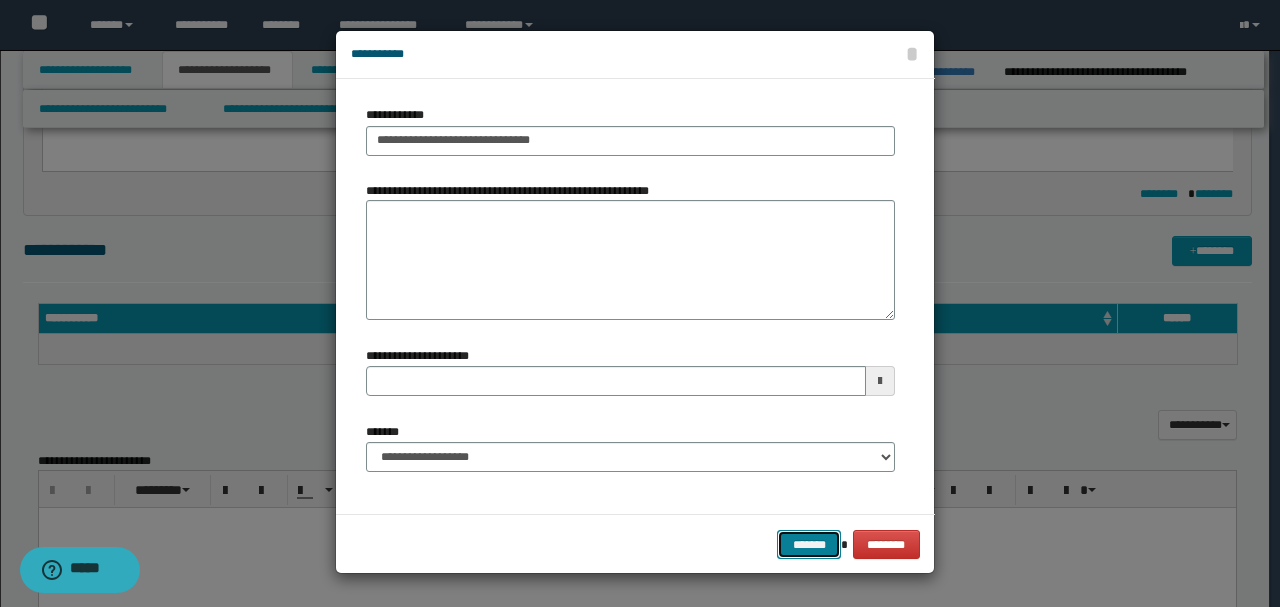 click on "*******" at bounding box center (809, 544) 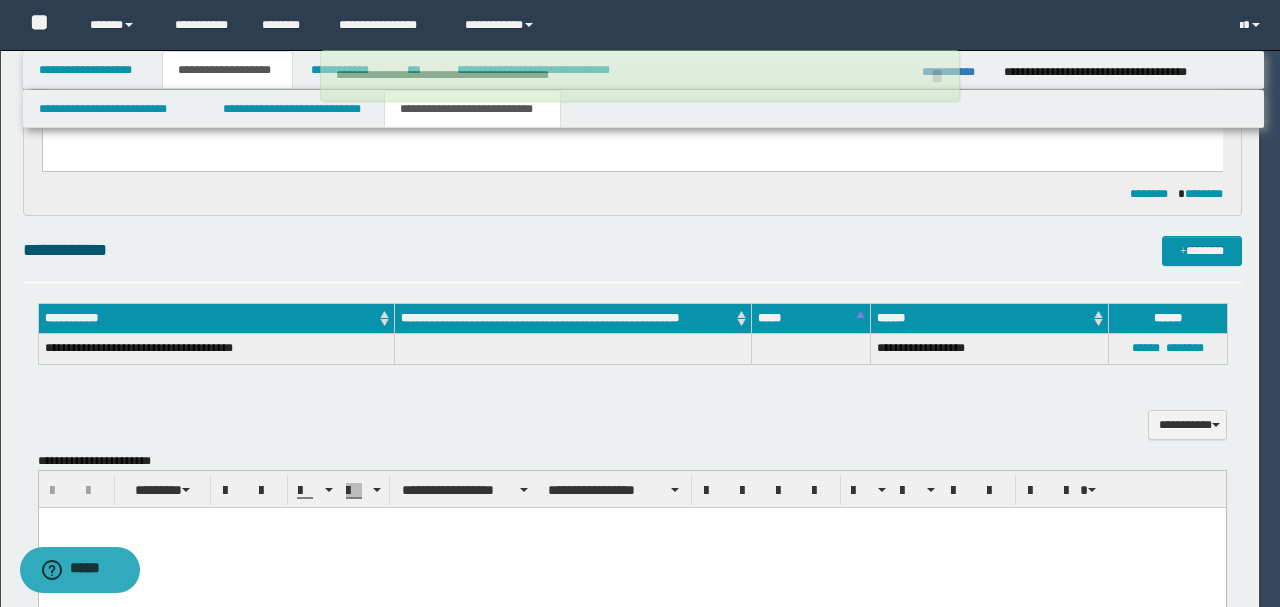 type 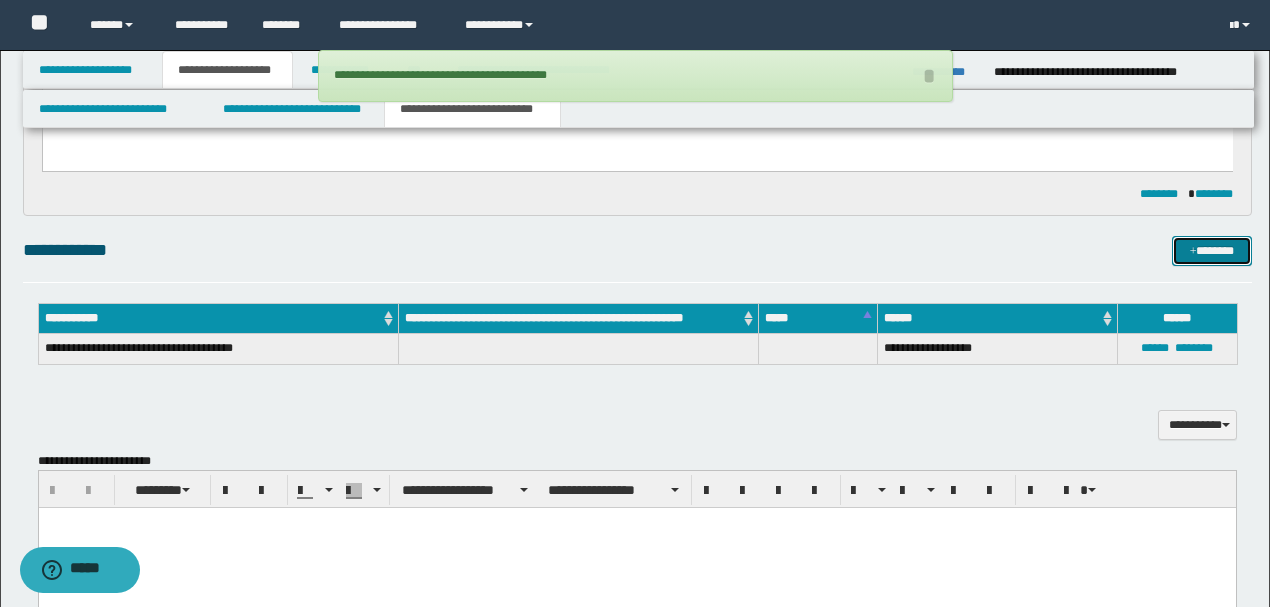 click on "*******" at bounding box center (1211, 250) 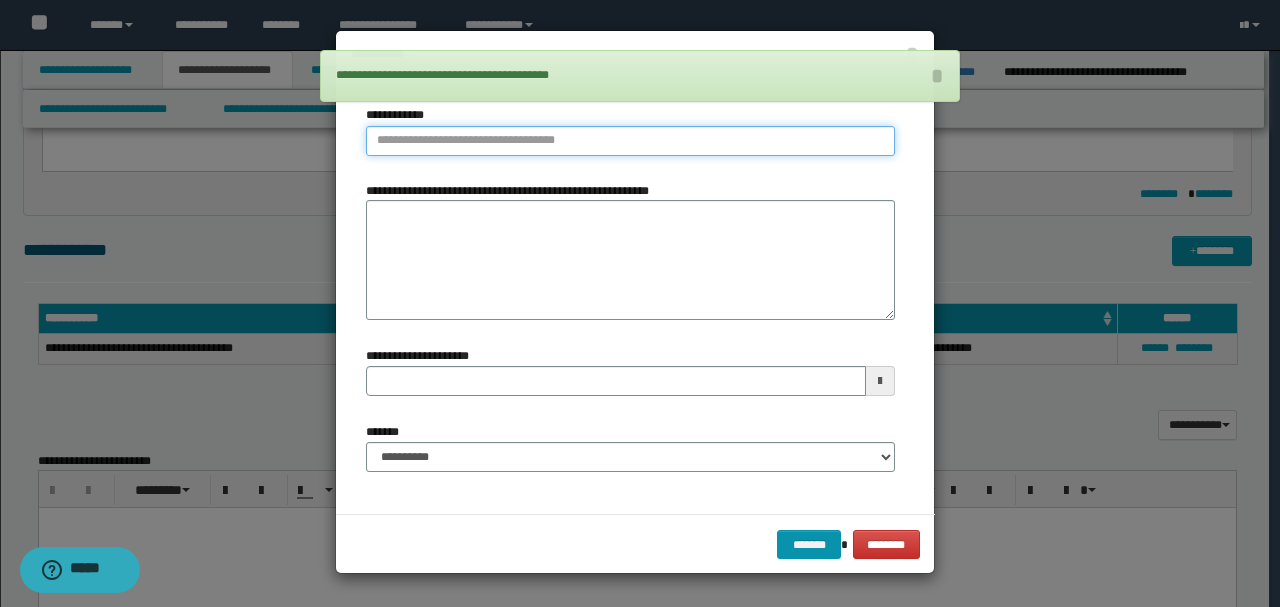 type on "**********" 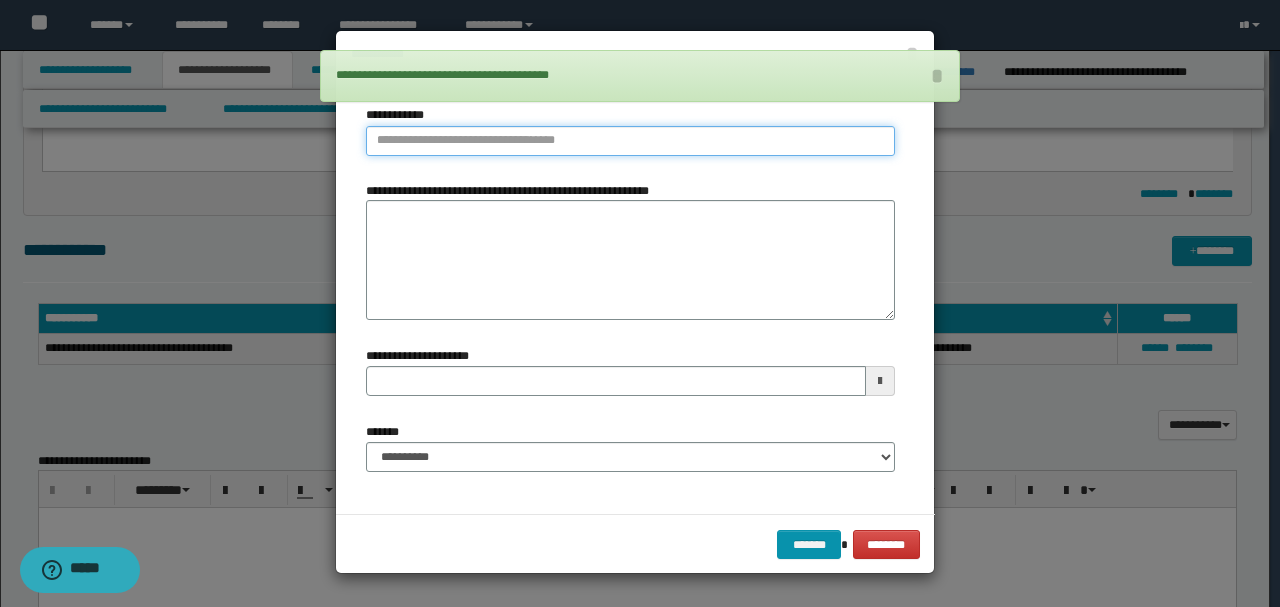 click on "**********" at bounding box center [630, 141] 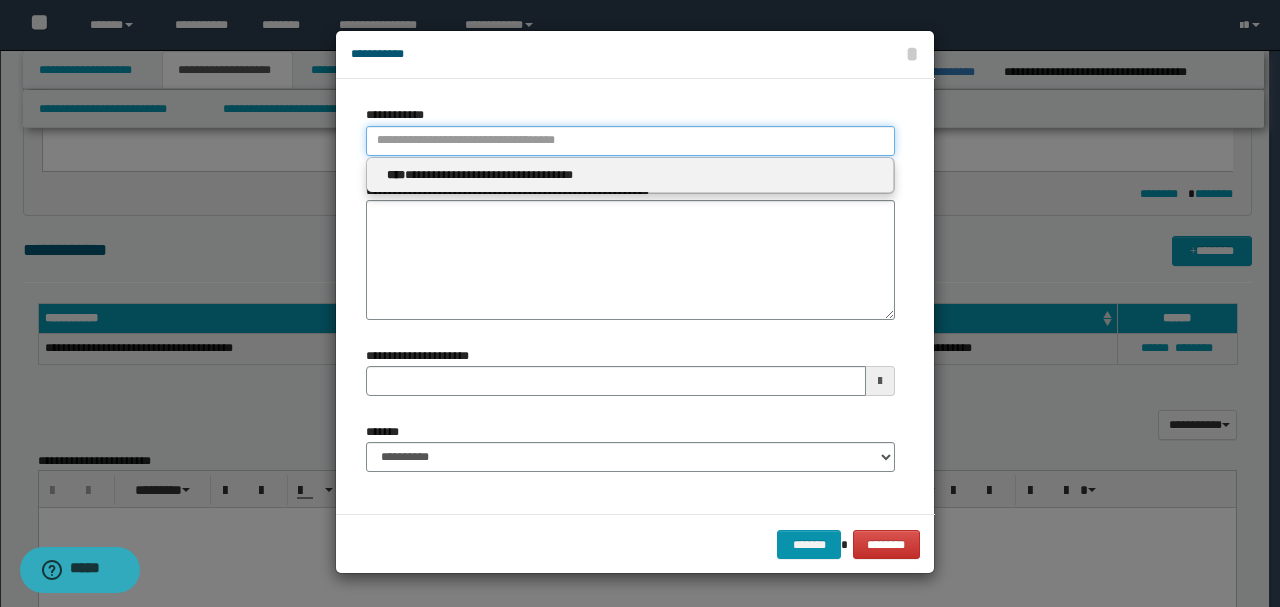 type 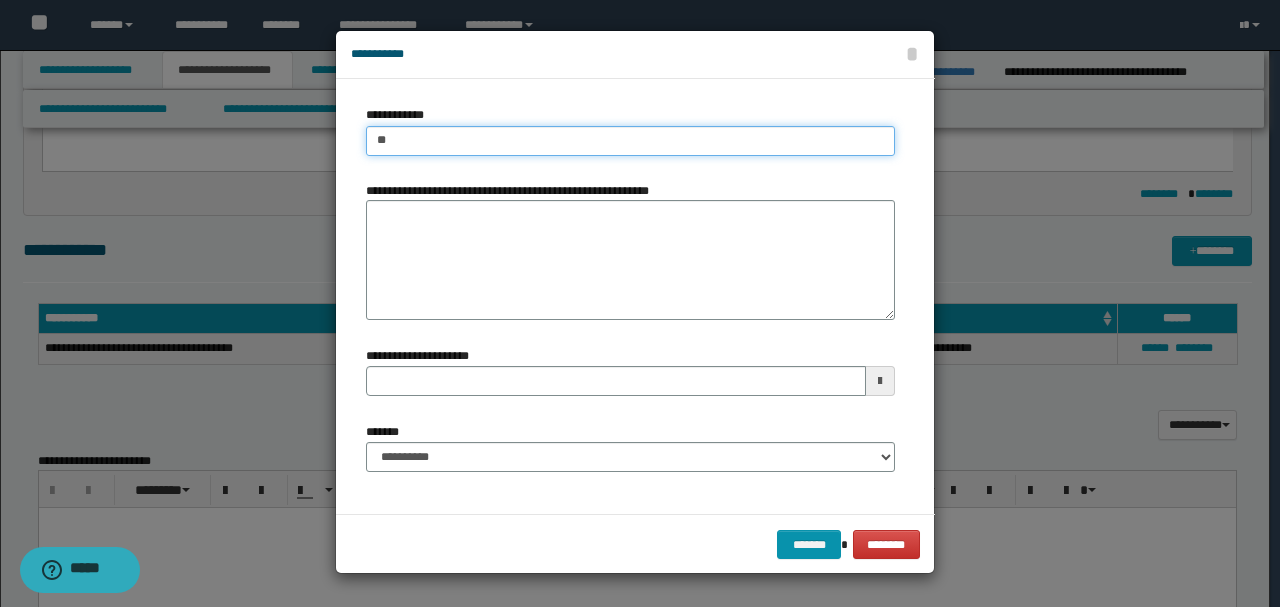 type on "***" 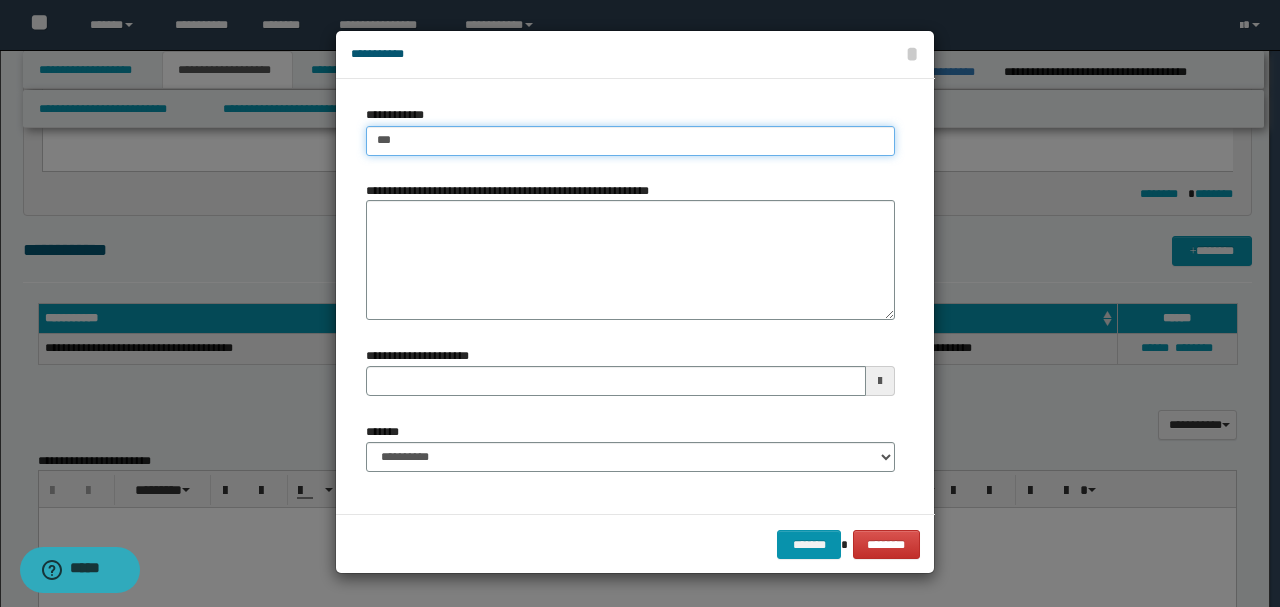 type on "***" 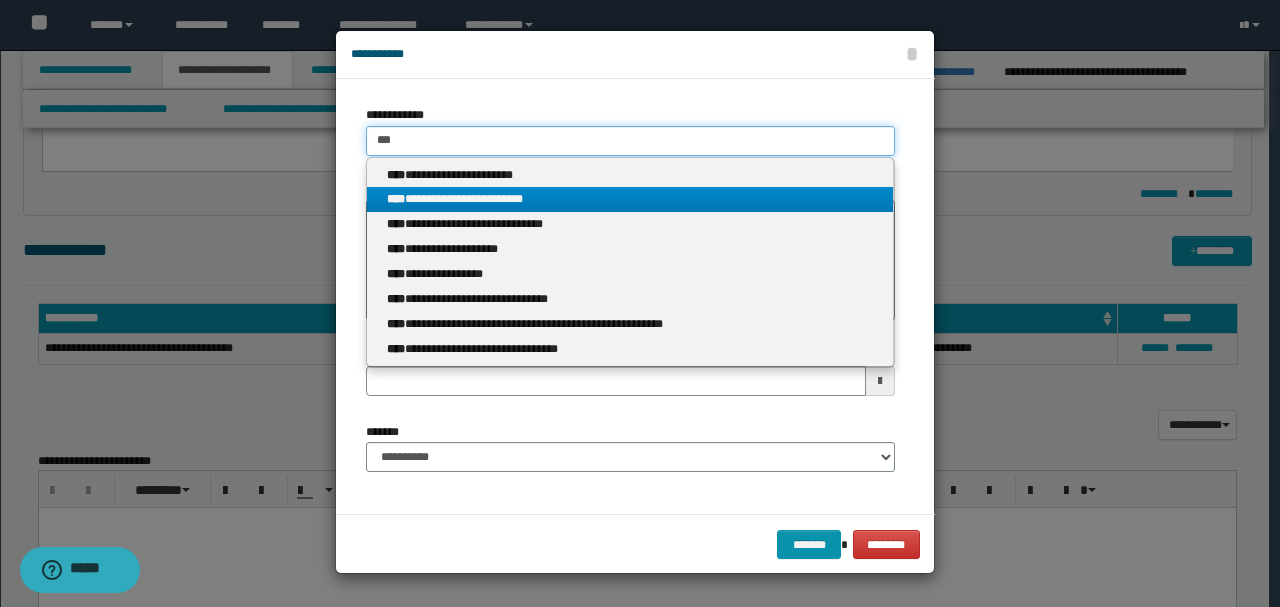 type on "***" 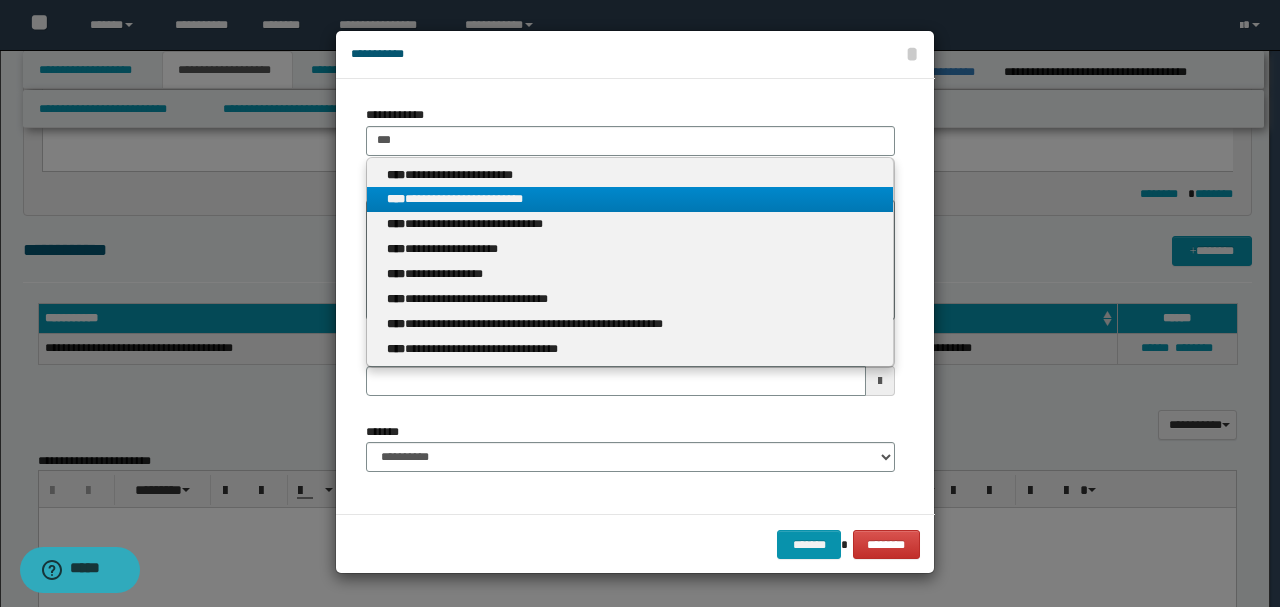 click on "**********" at bounding box center (630, 199) 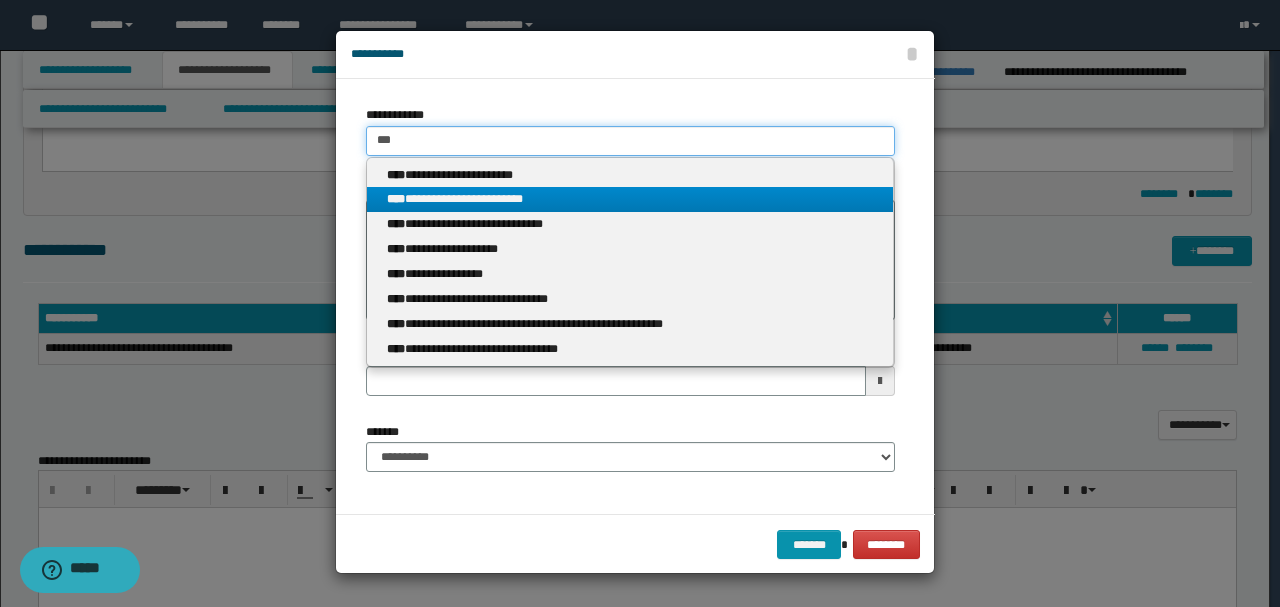 type 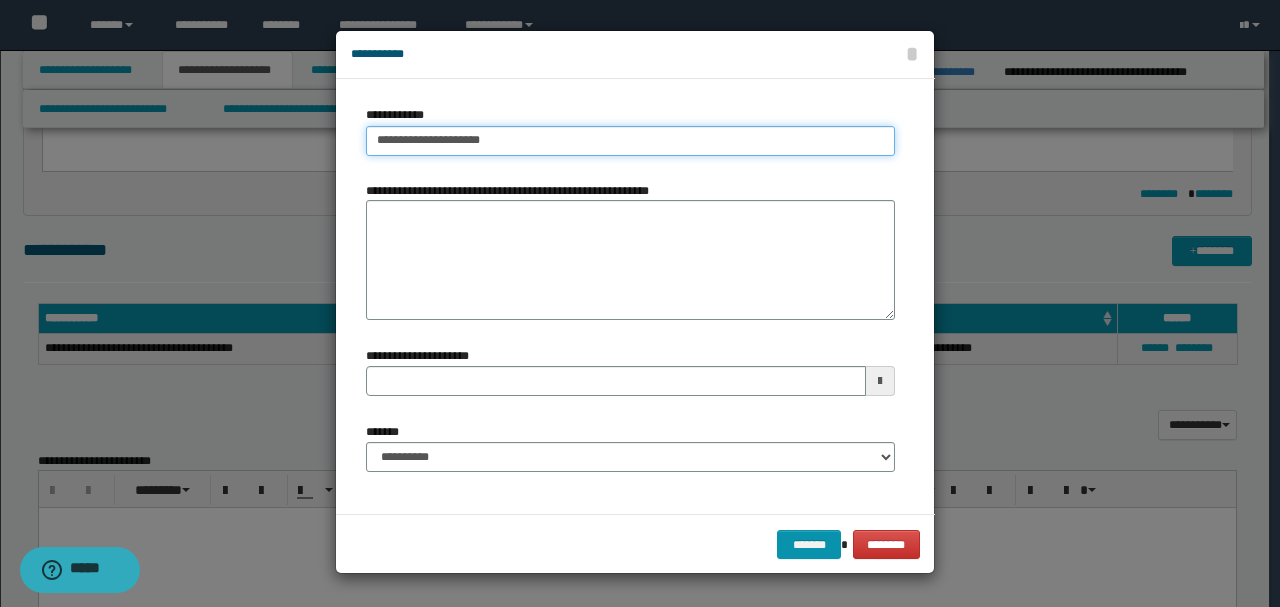 type 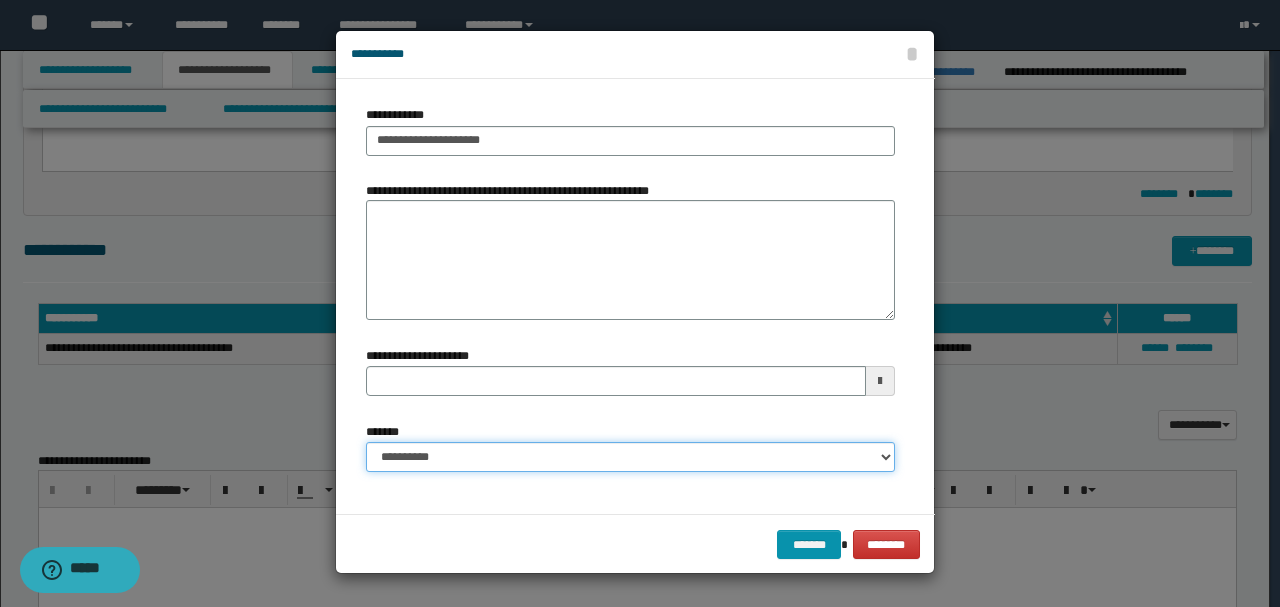 click on "**********" at bounding box center [630, 457] 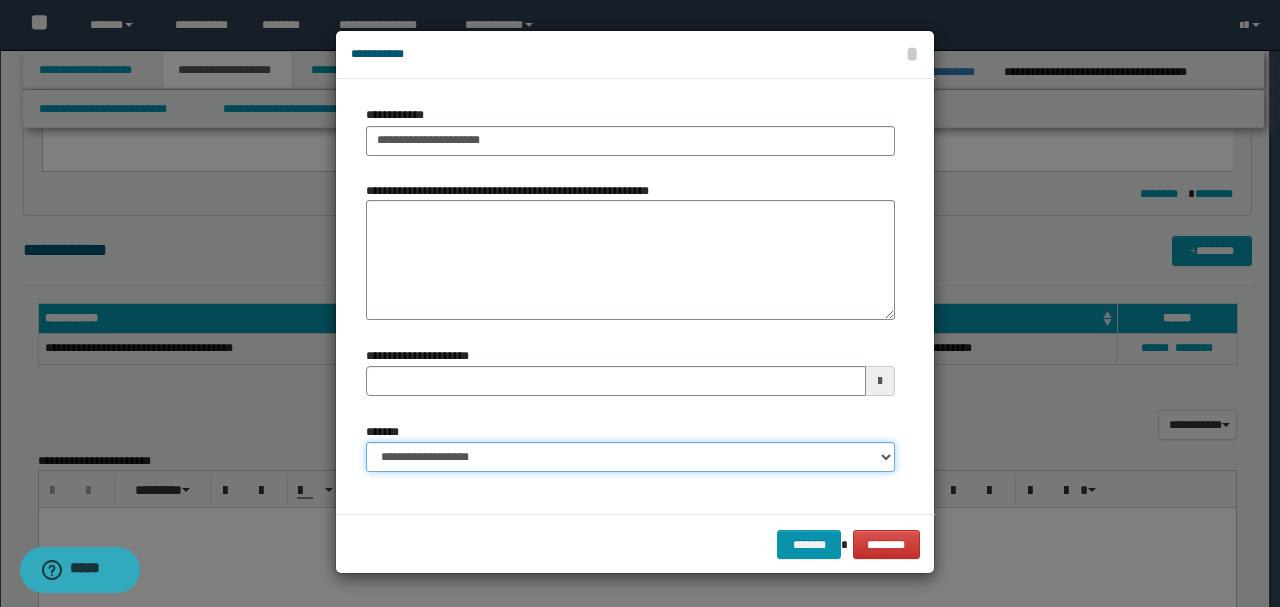 type 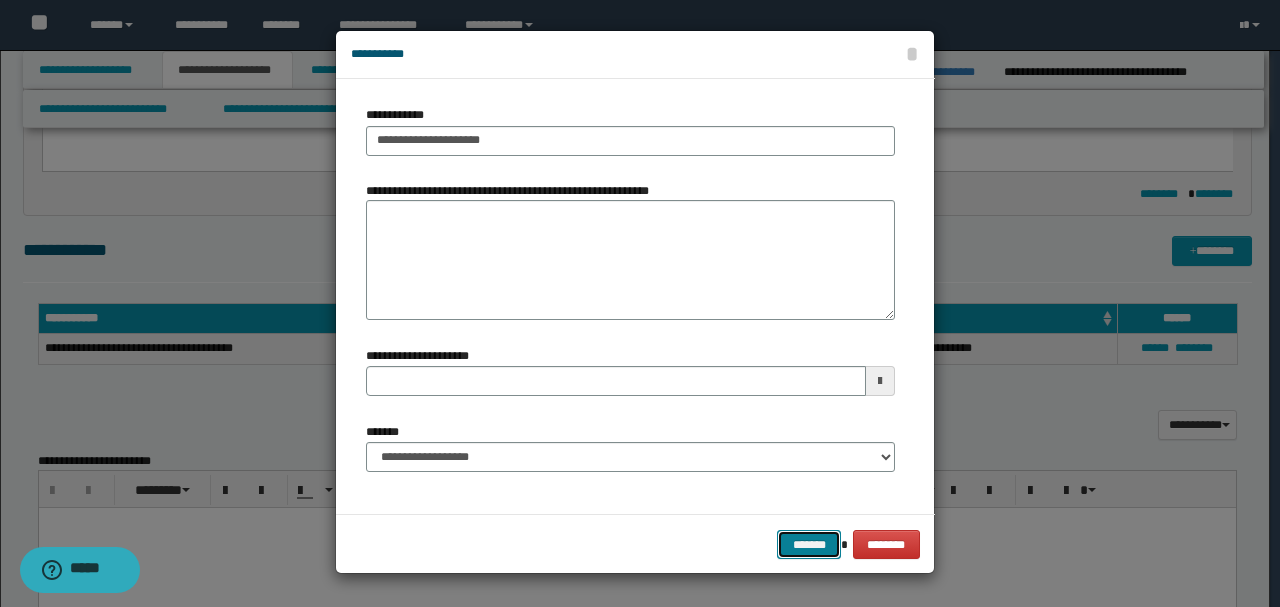 click on "*******" at bounding box center [809, 544] 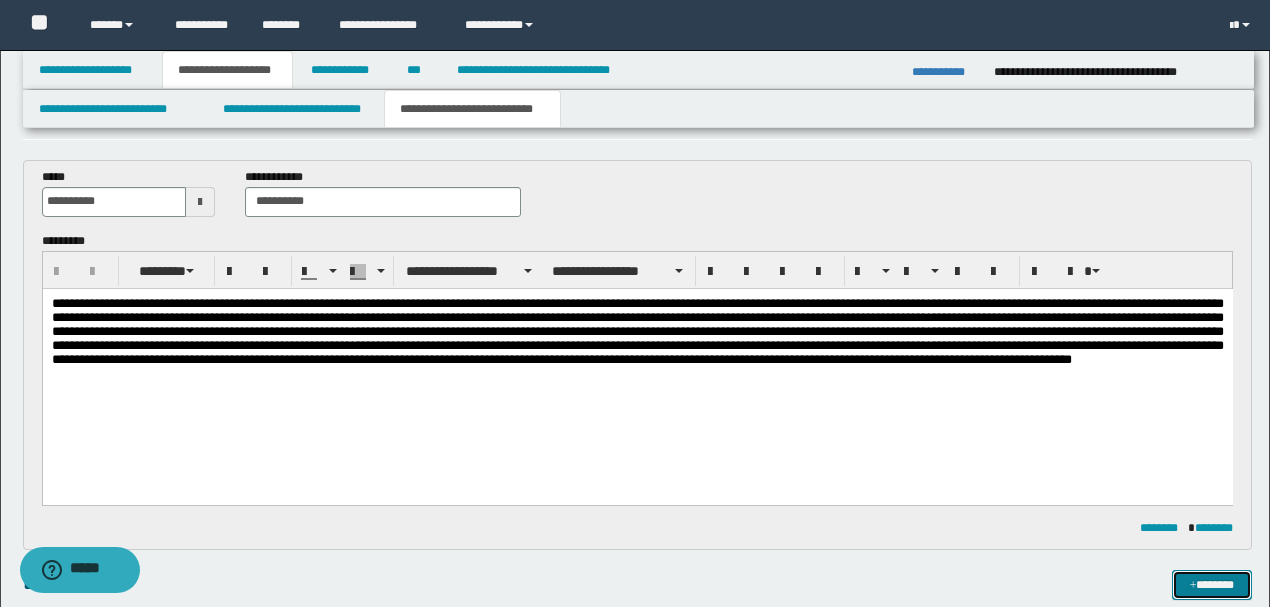 scroll, scrollTop: 0, scrollLeft: 0, axis: both 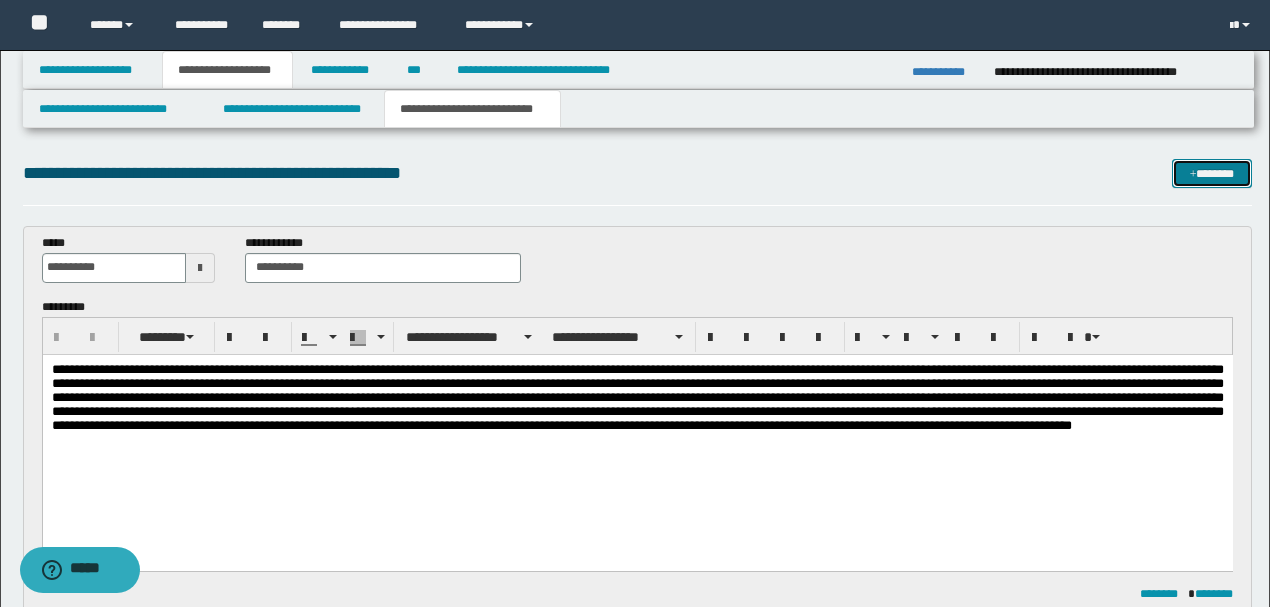 click on "*******" at bounding box center [1211, 173] 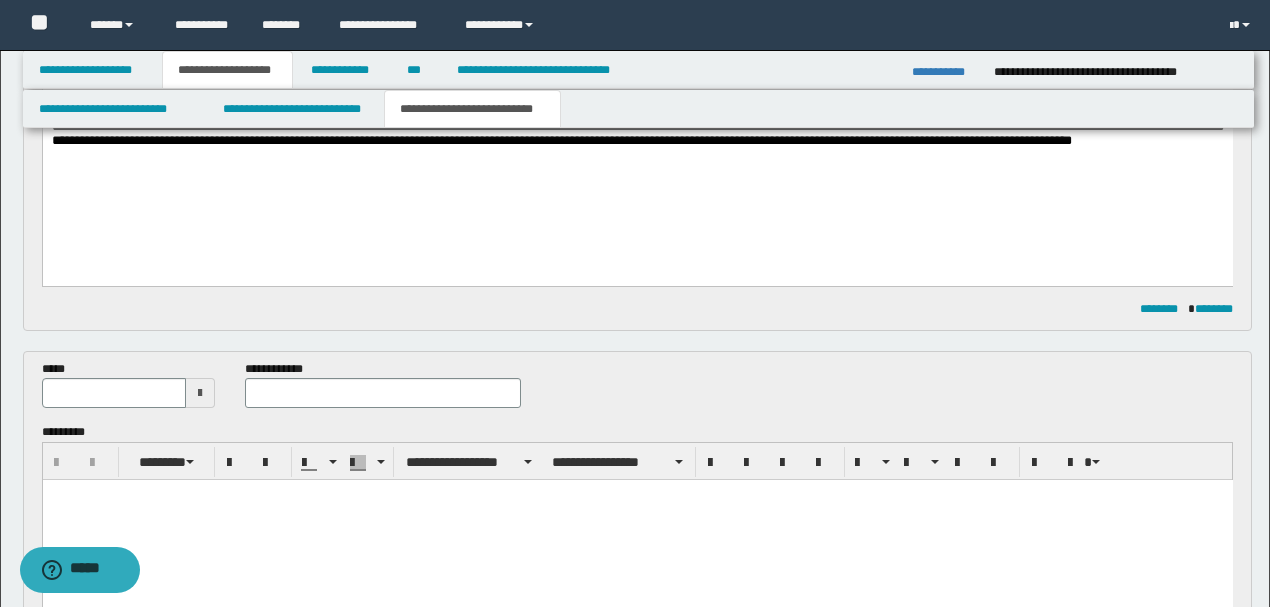 scroll, scrollTop: 296, scrollLeft: 0, axis: vertical 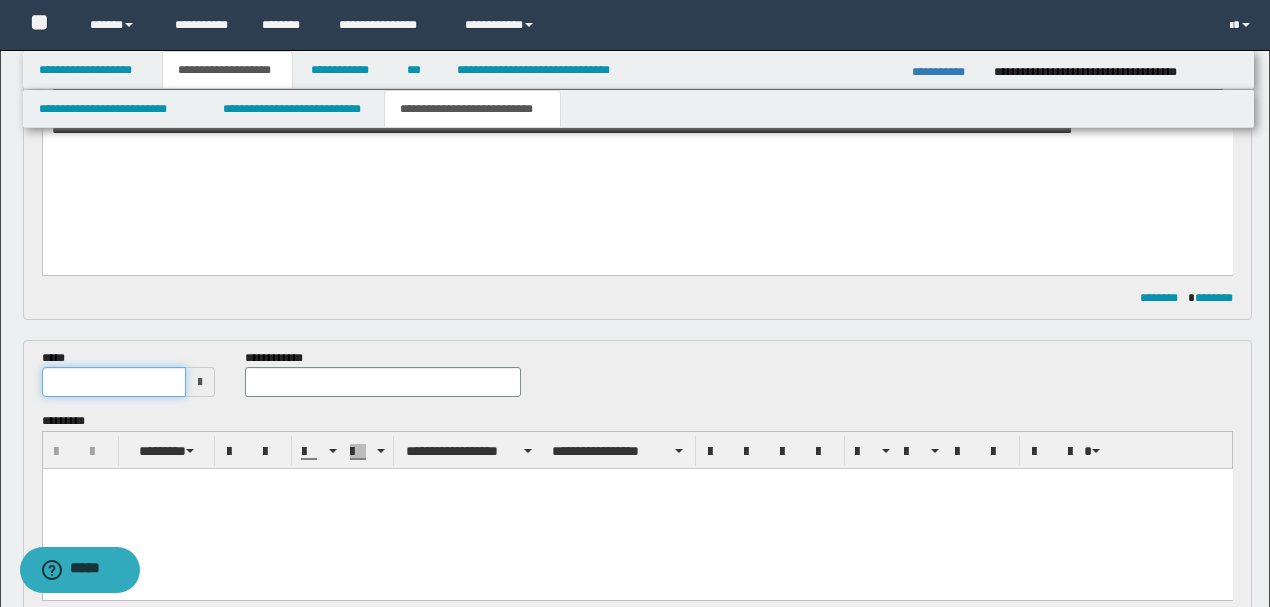 click at bounding box center (114, 382) 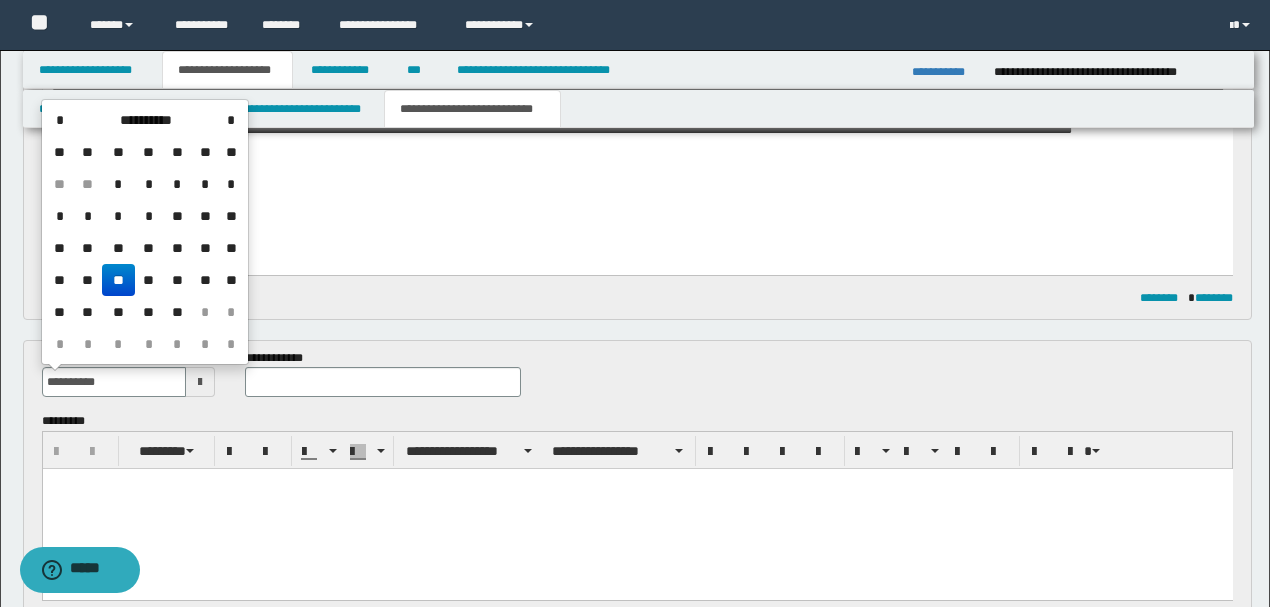 click on "**" at bounding box center (118, 280) 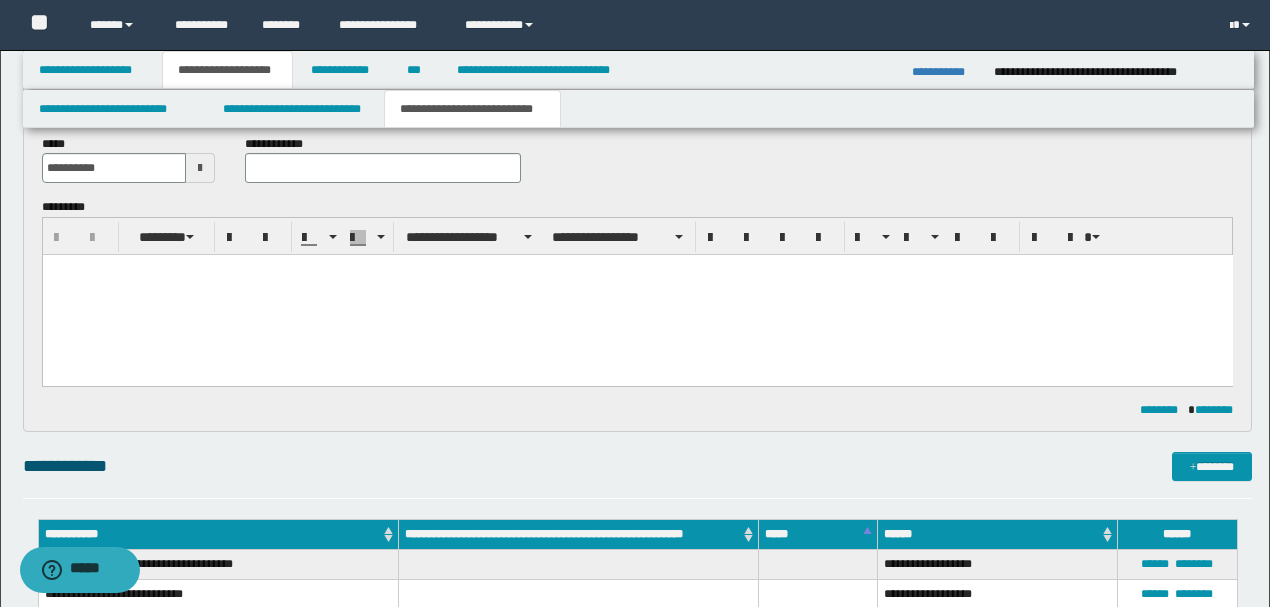 scroll, scrollTop: 562, scrollLeft: 0, axis: vertical 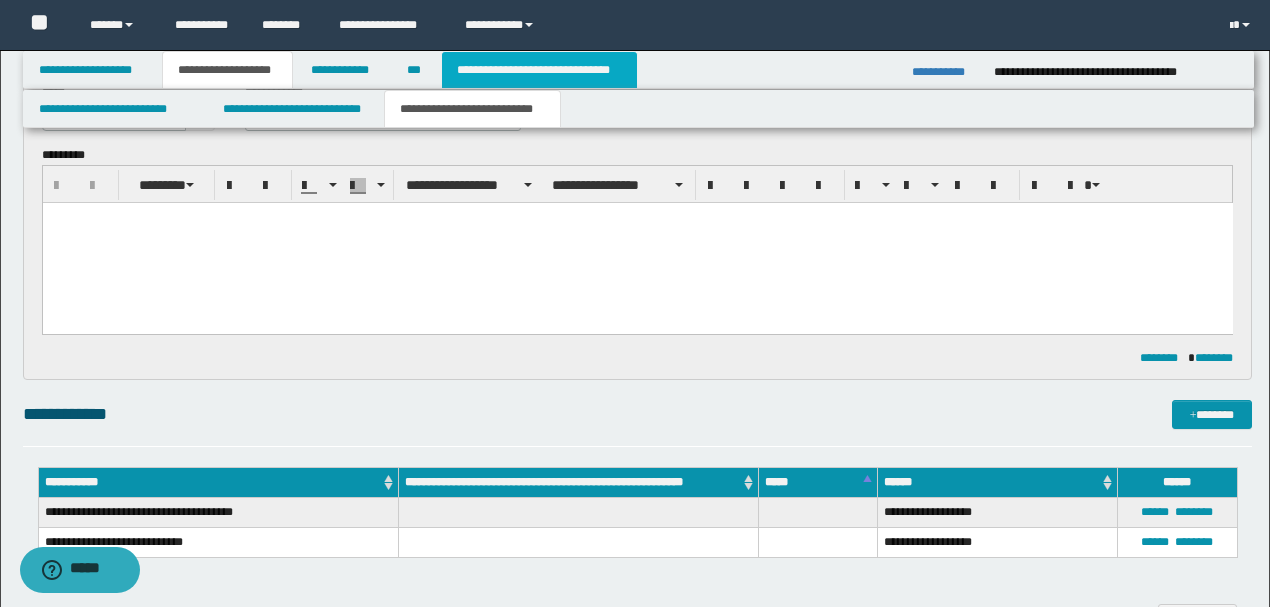 click on "**********" at bounding box center (539, 70) 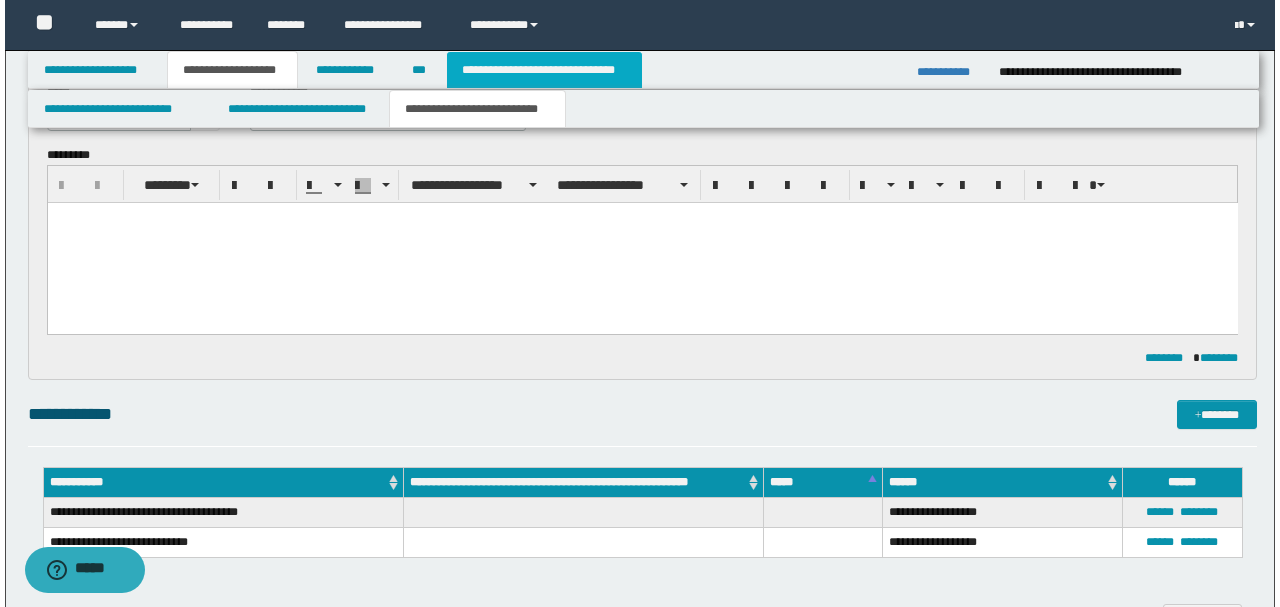 scroll, scrollTop: 0, scrollLeft: 0, axis: both 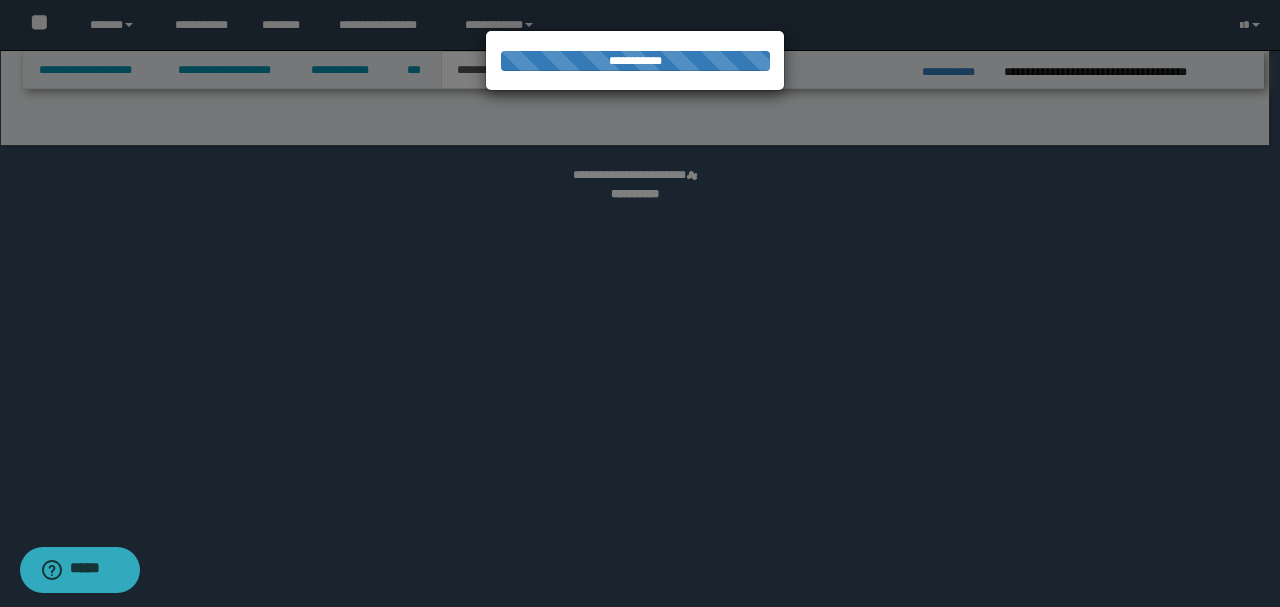 select on "*" 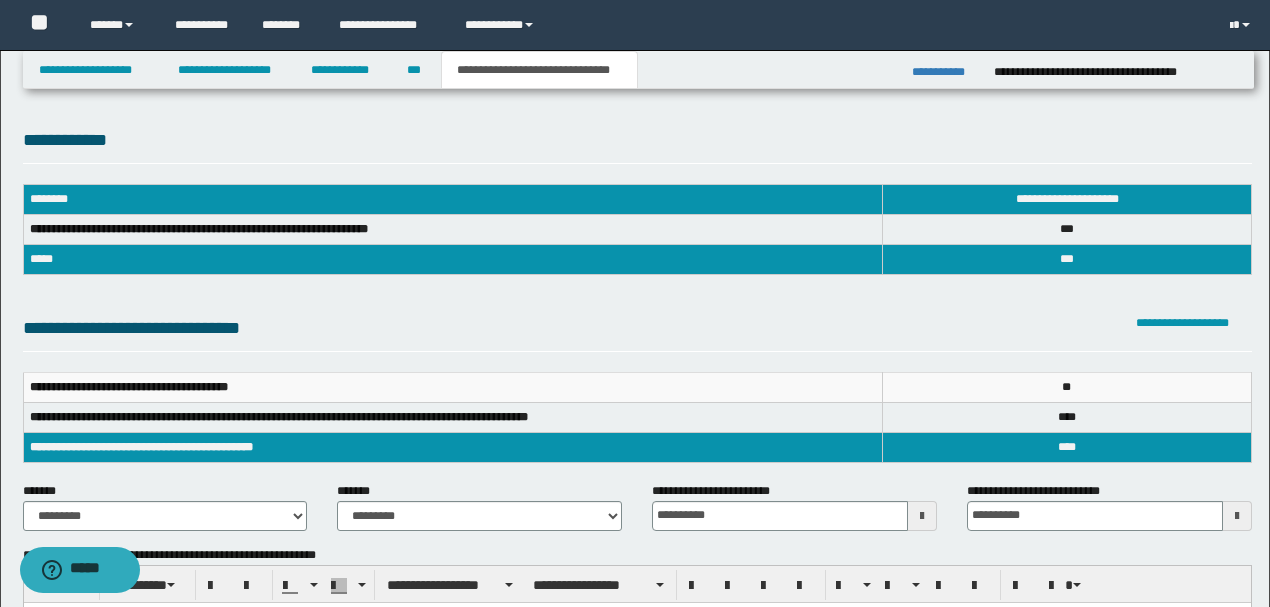 scroll, scrollTop: 0, scrollLeft: 0, axis: both 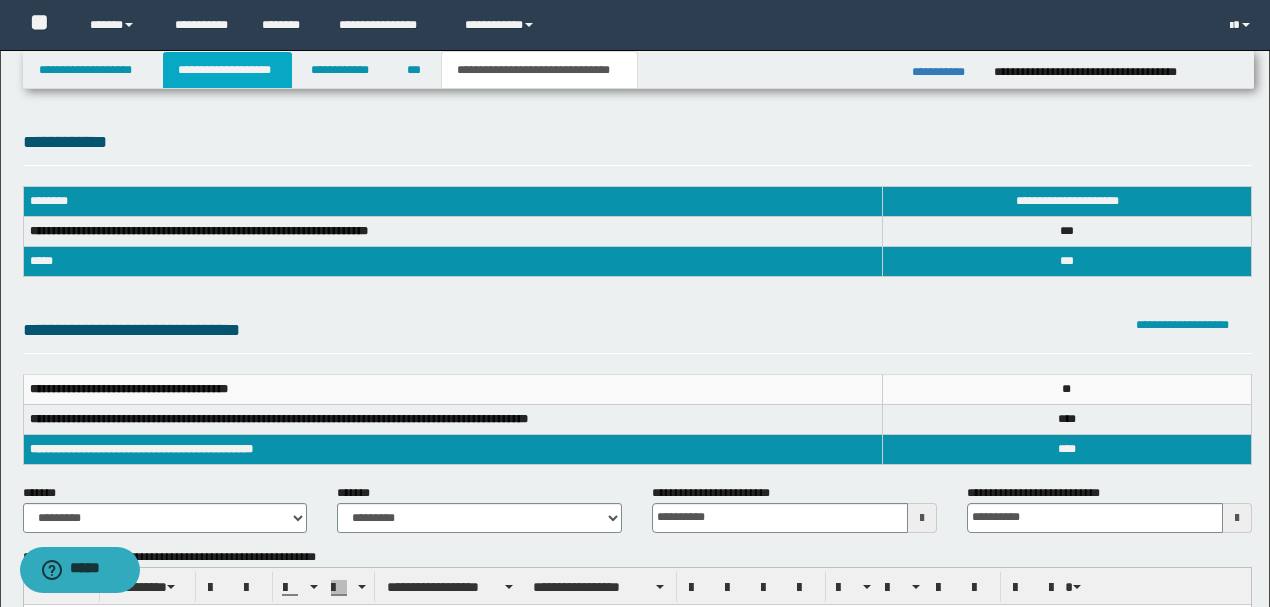 click on "**********" at bounding box center (227, 70) 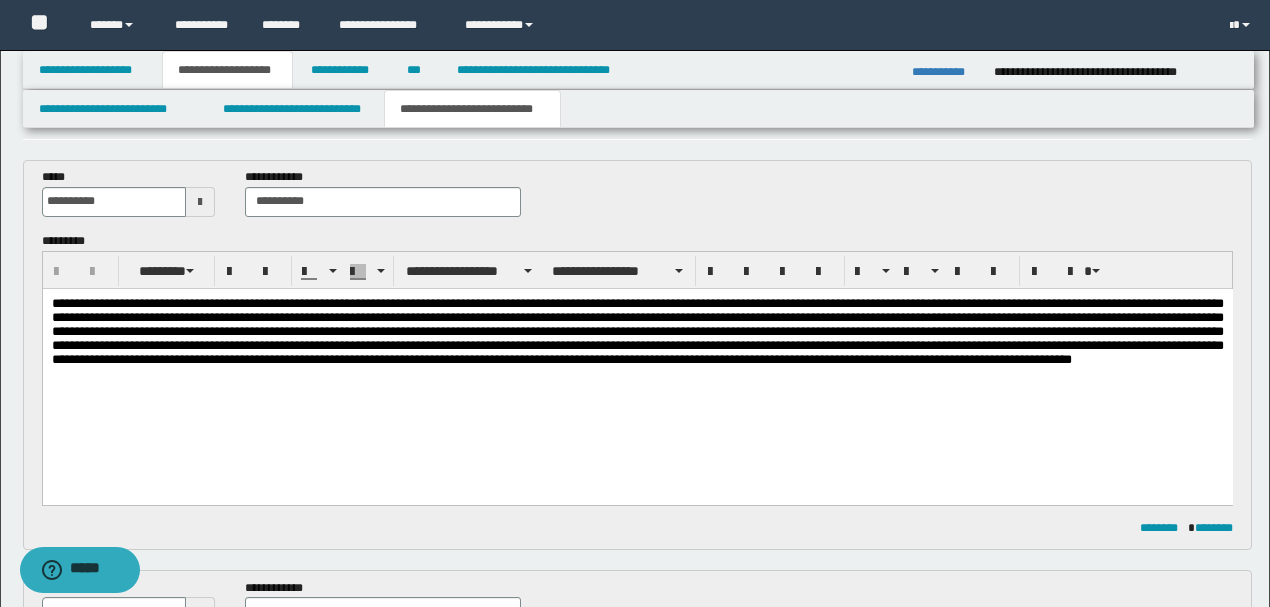 click at bounding box center (637, 356) 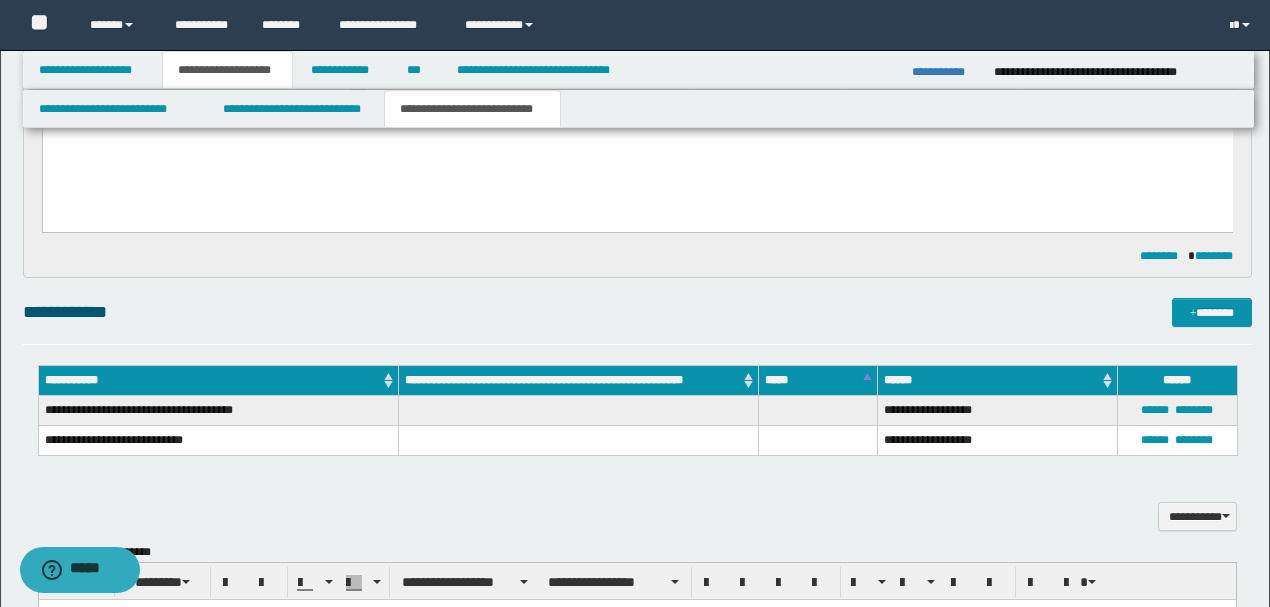 scroll, scrollTop: 666, scrollLeft: 0, axis: vertical 